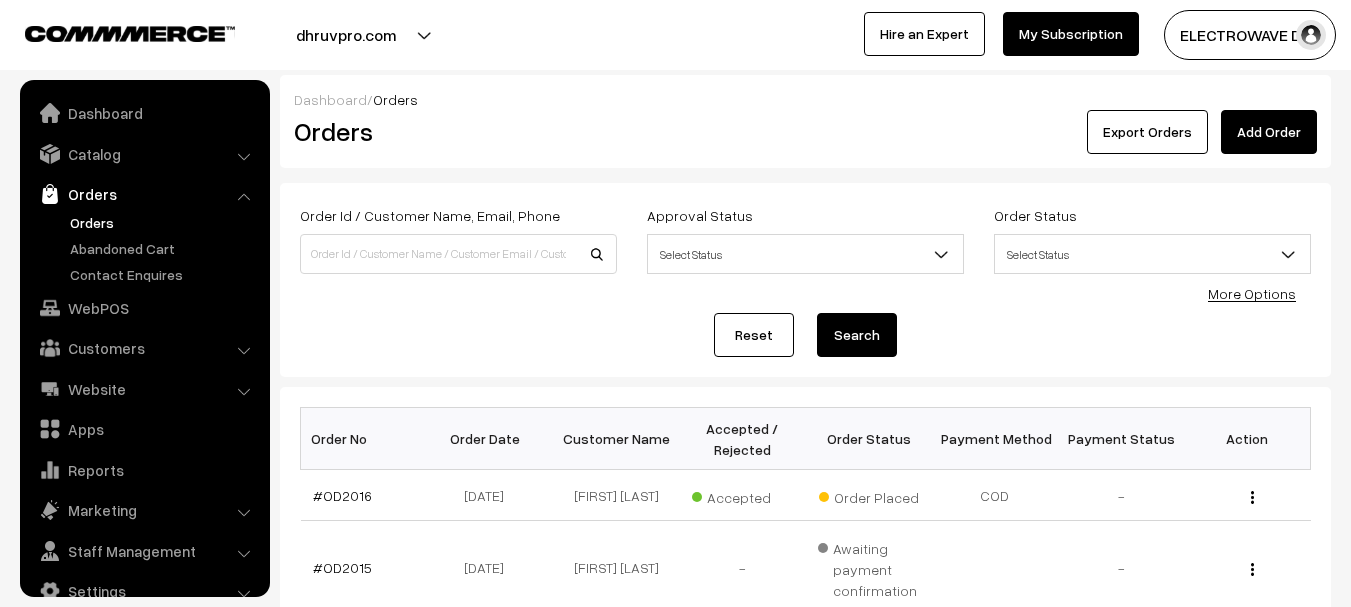 scroll, scrollTop: 300, scrollLeft: 0, axis: vertical 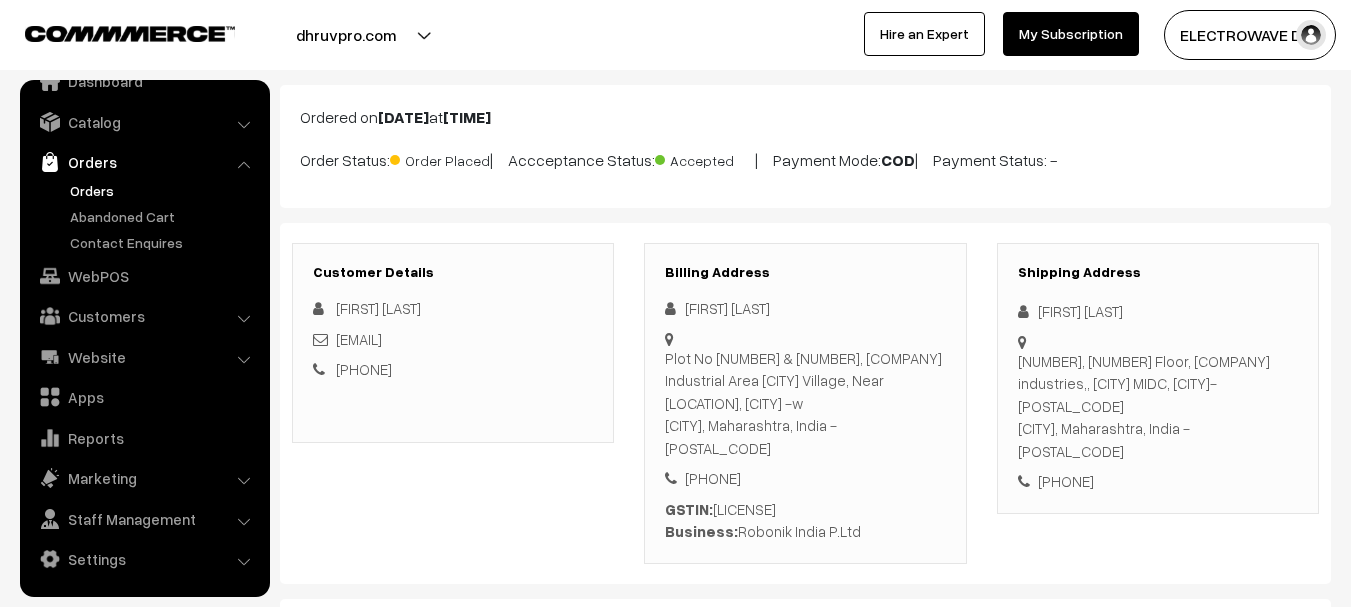 copy on "91 9821238849" 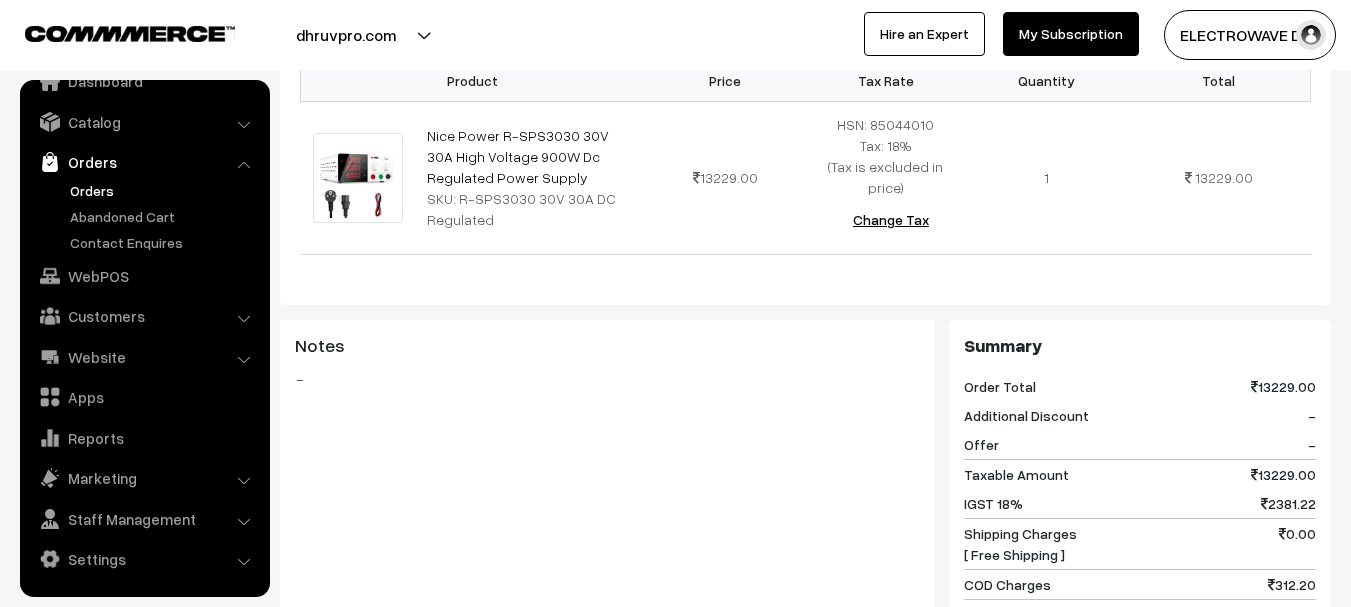 scroll, scrollTop: 900, scrollLeft: 0, axis: vertical 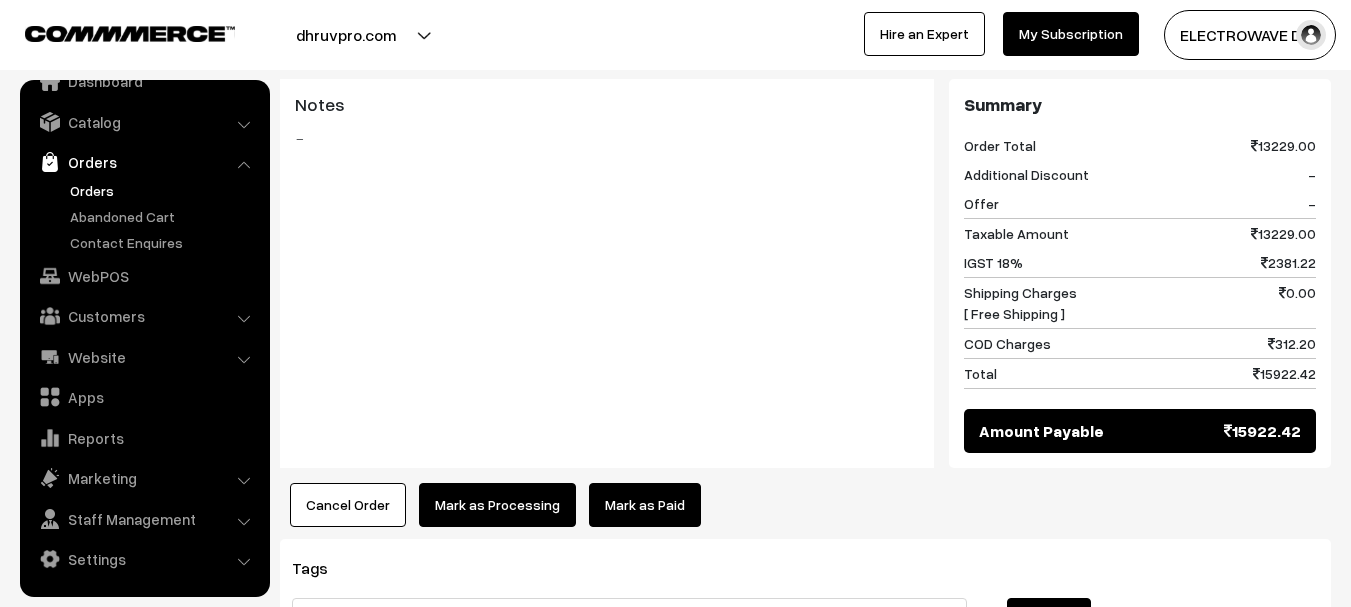 click on "Orders" at bounding box center (164, 190) 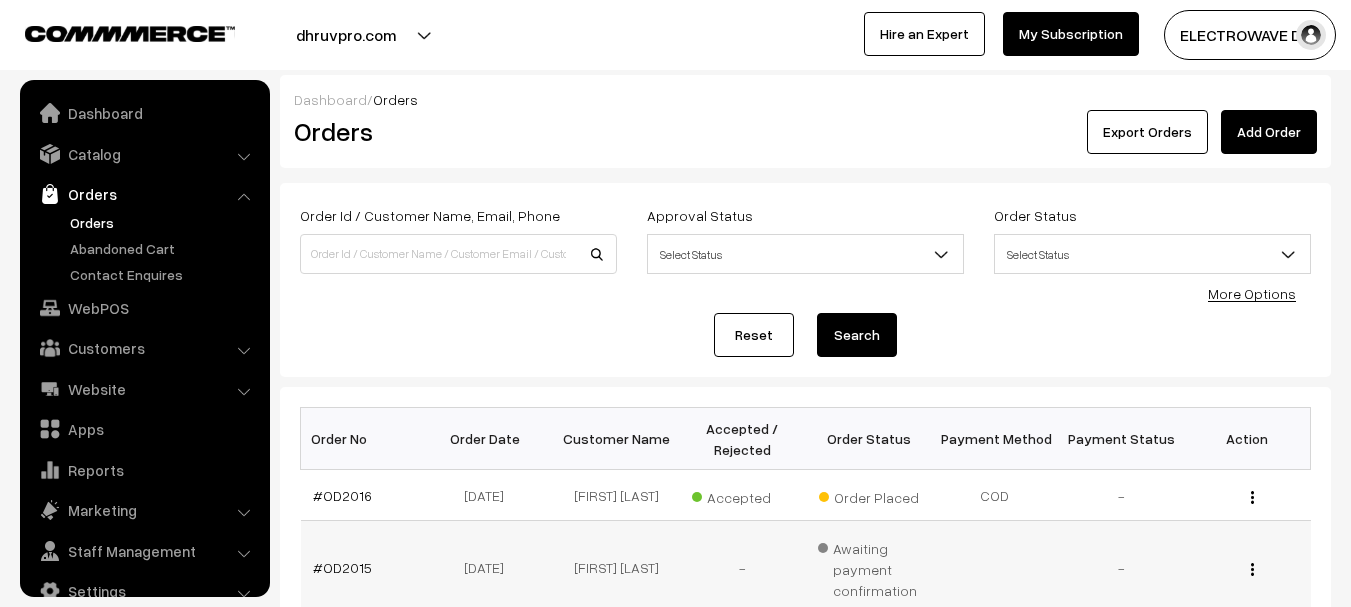 scroll, scrollTop: 500, scrollLeft: 0, axis: vertical 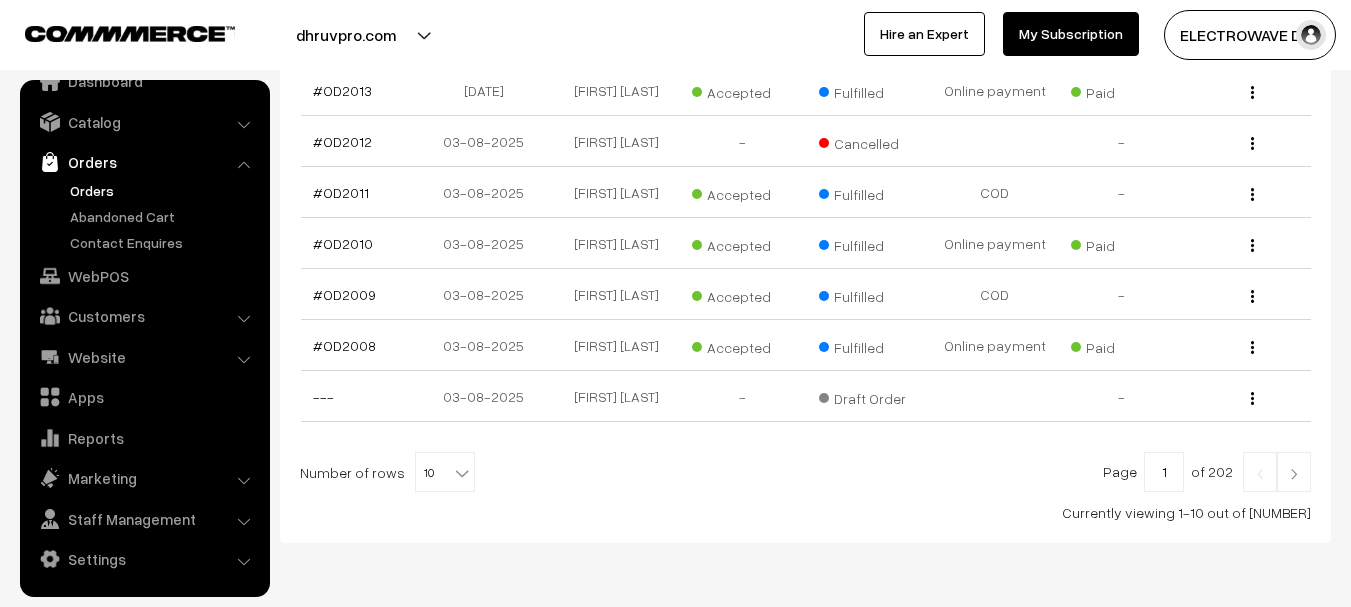 click at bounding box center [462, 473] 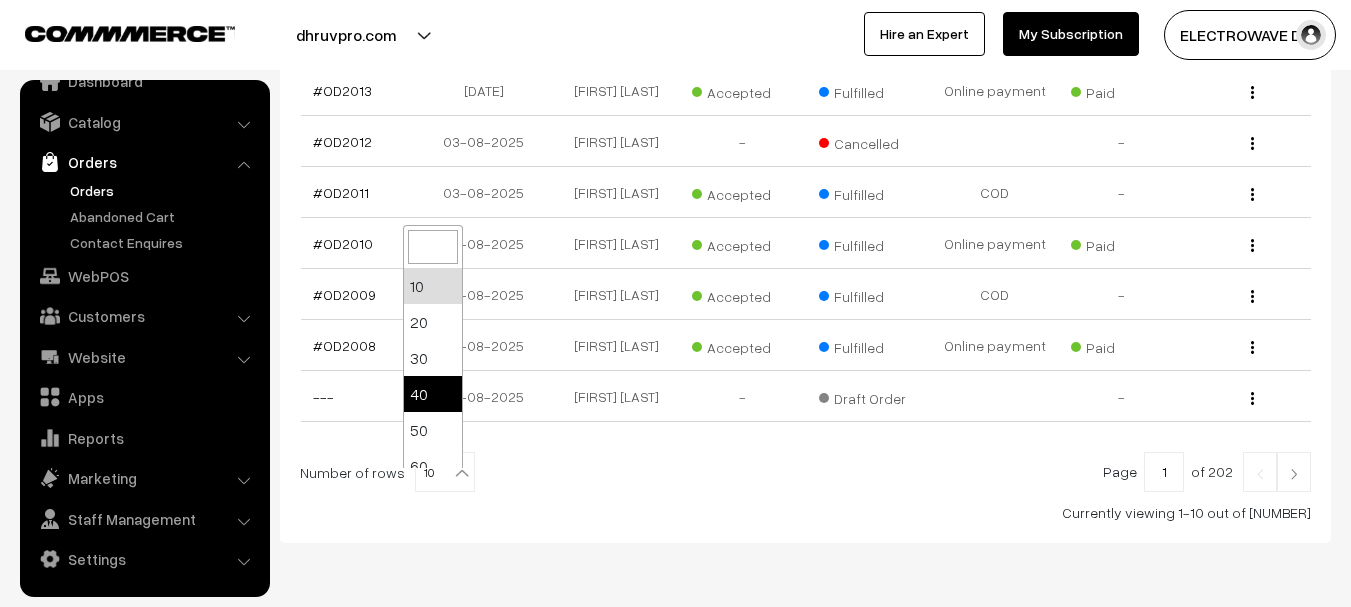 select on "40" 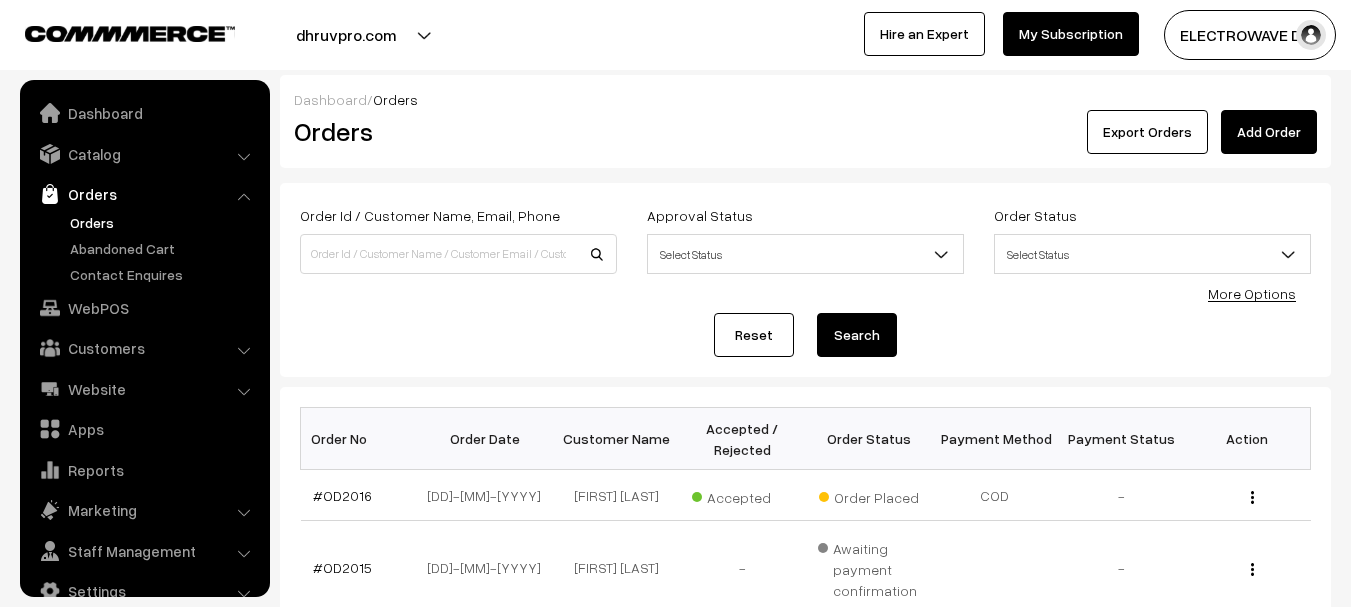scroll, scrollTop: 381, scrollLeft: 0, axis: vertical 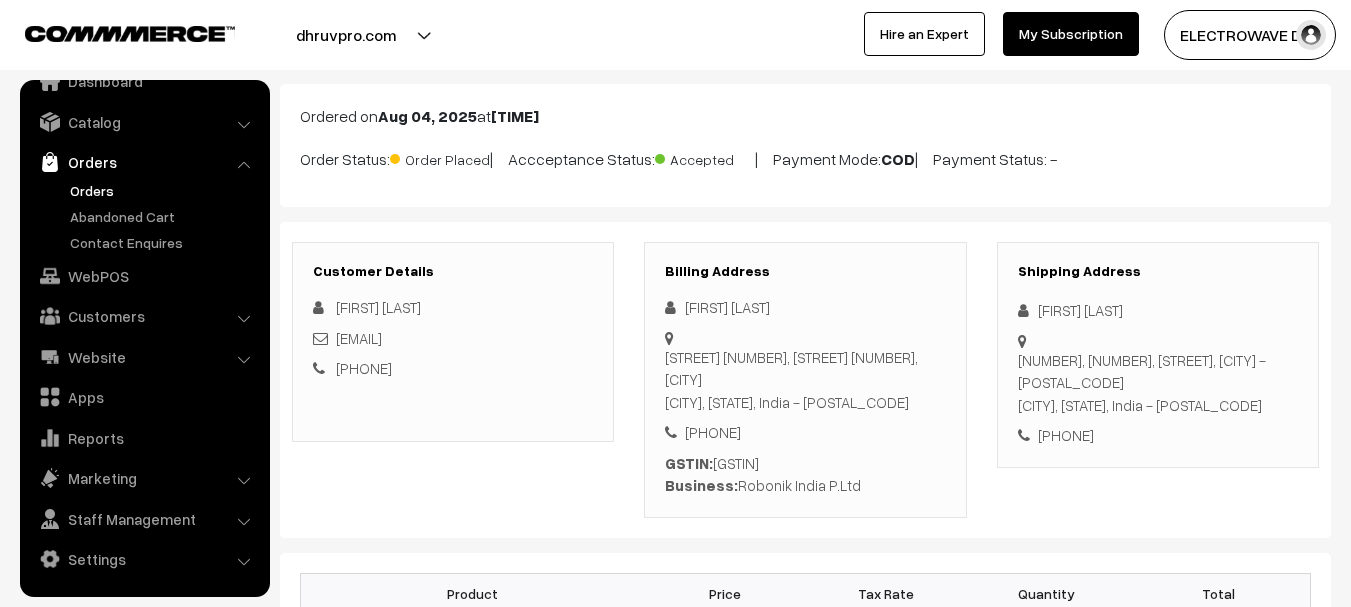 drag, startPoint x: 771, startPoint y: 482, endPoint x: 864, endPoint y: 482, distance: 93 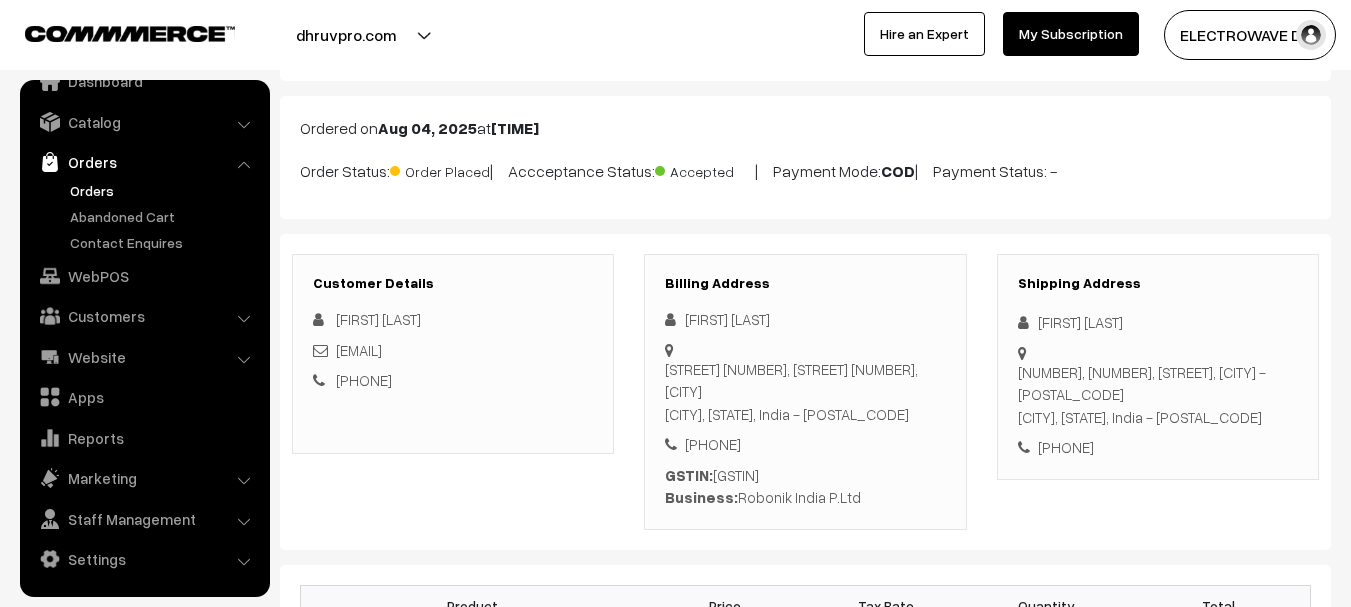 scroll, scrollTop: 100, scrollLeft: 0, axis: vertical 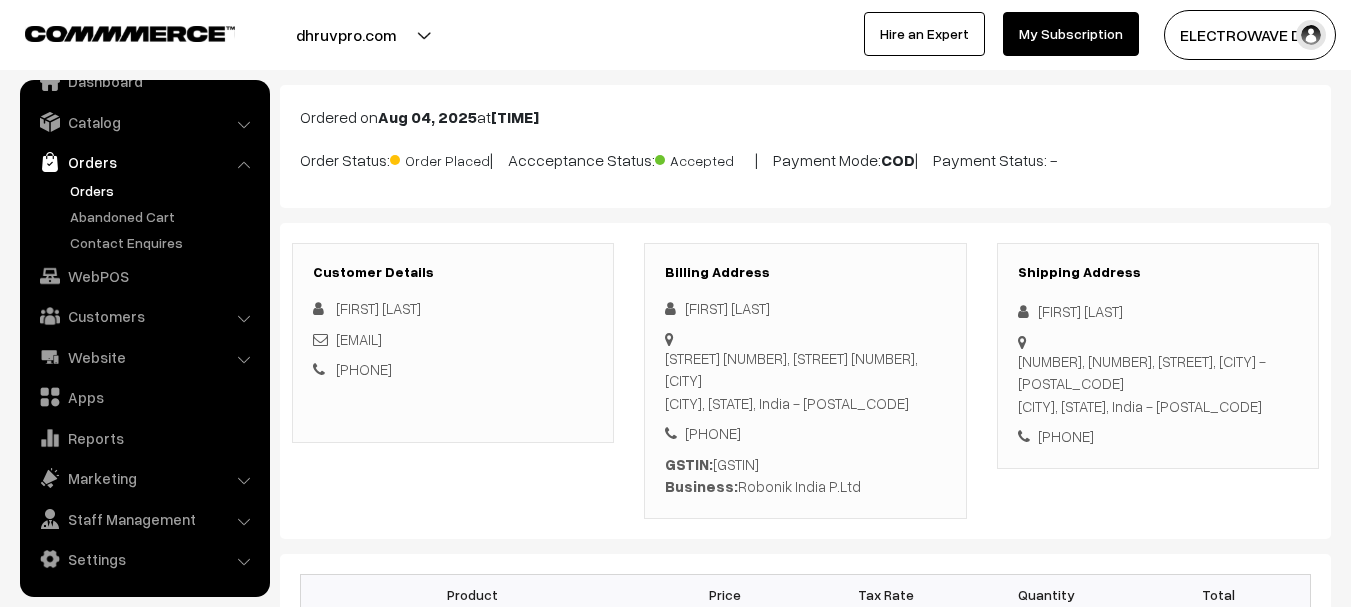 click on "+91 9821238849" at bounding box center [1158, 436] 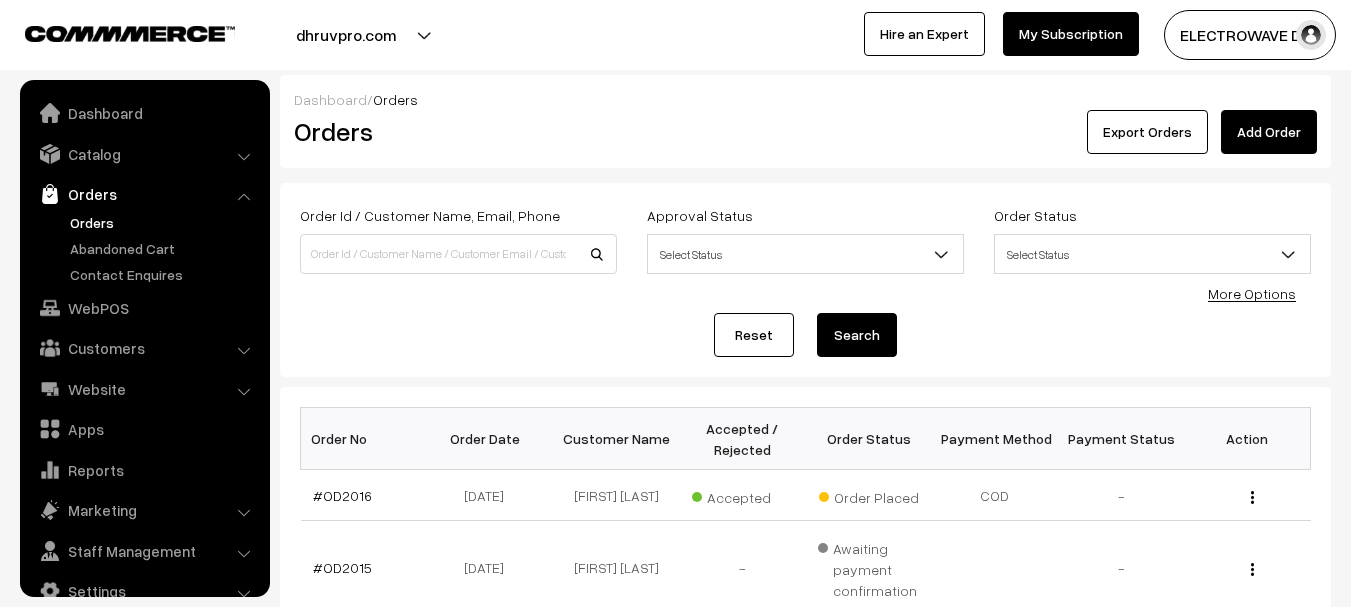 scroll, scrollTop: 0, scrollLeft: 0, axis: both 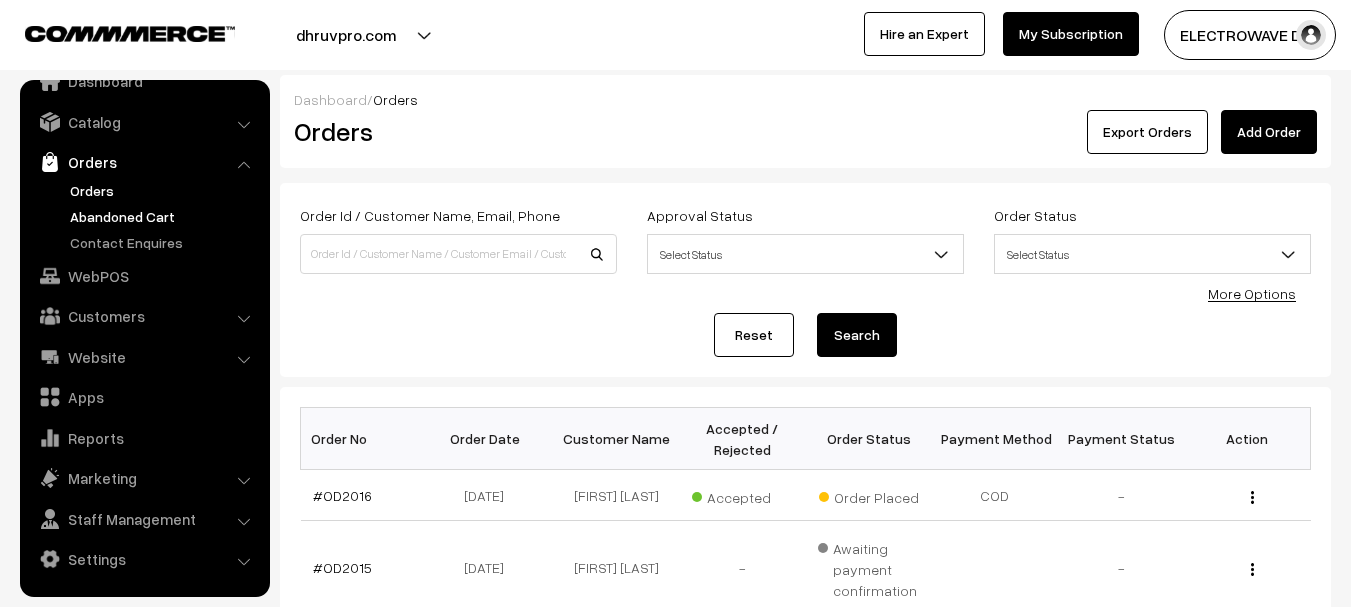 click on "Abandoned Cart" at bounding box center [164, 216] 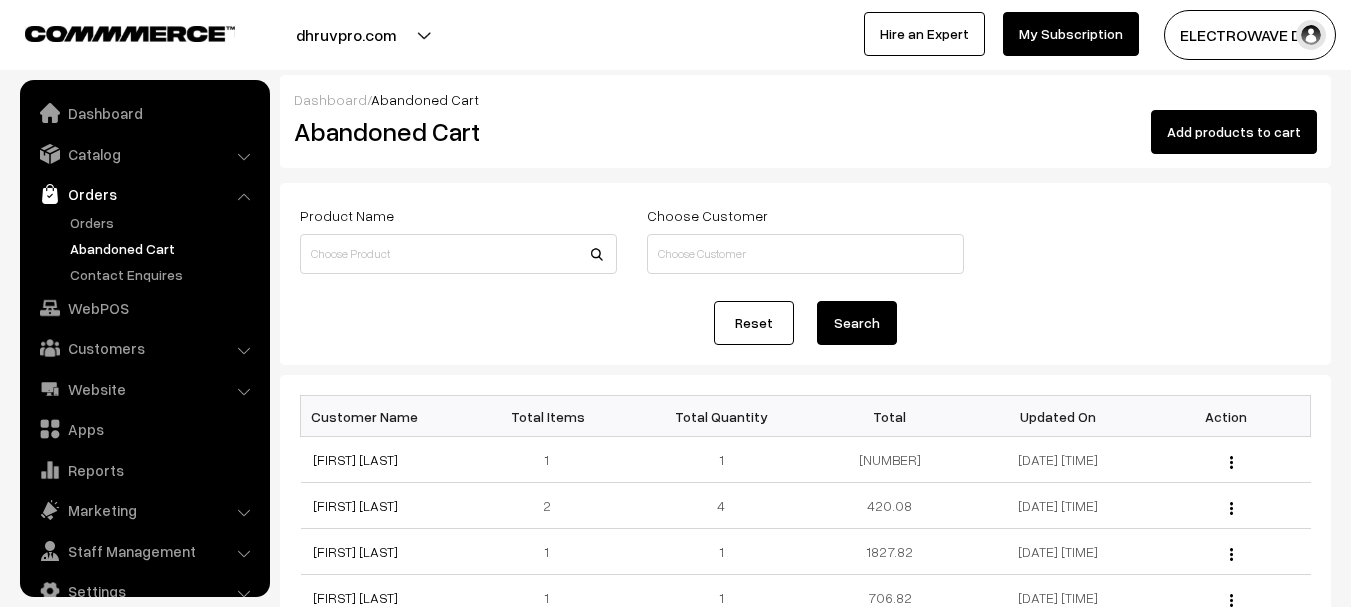 scroll, scrollTop: 0, scrollLeft: 0, axis: both 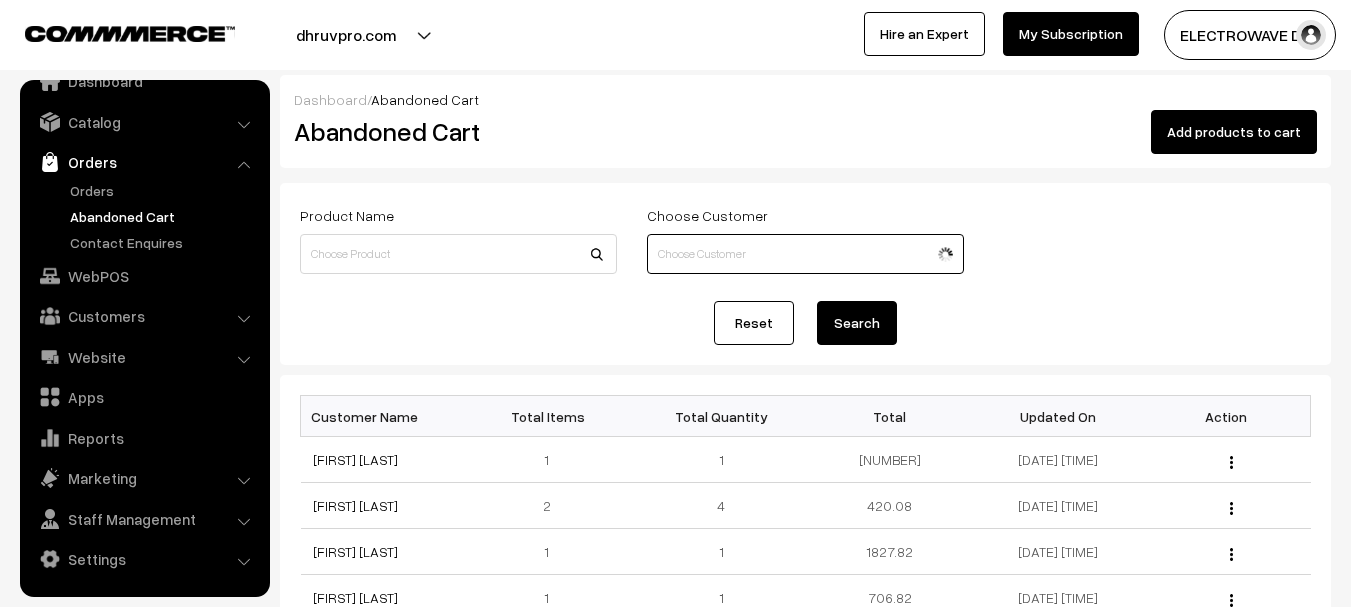click at bounding box center (805, 254) 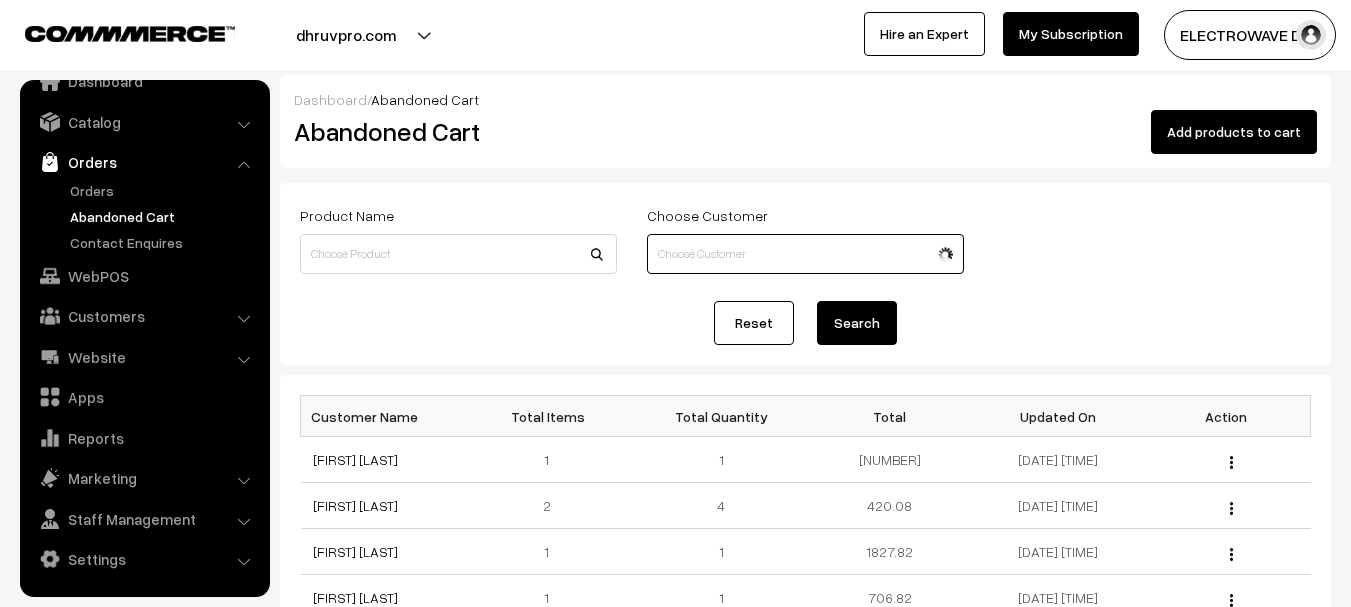 paste on "9821238849" 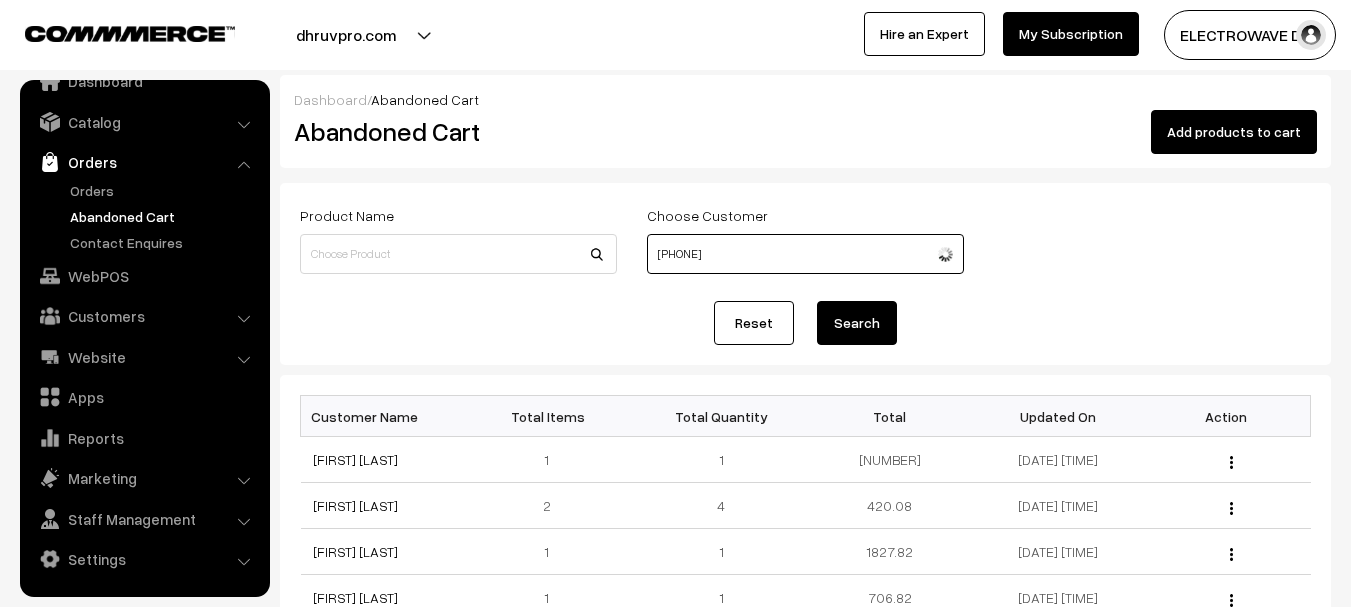 type on "9821238849" 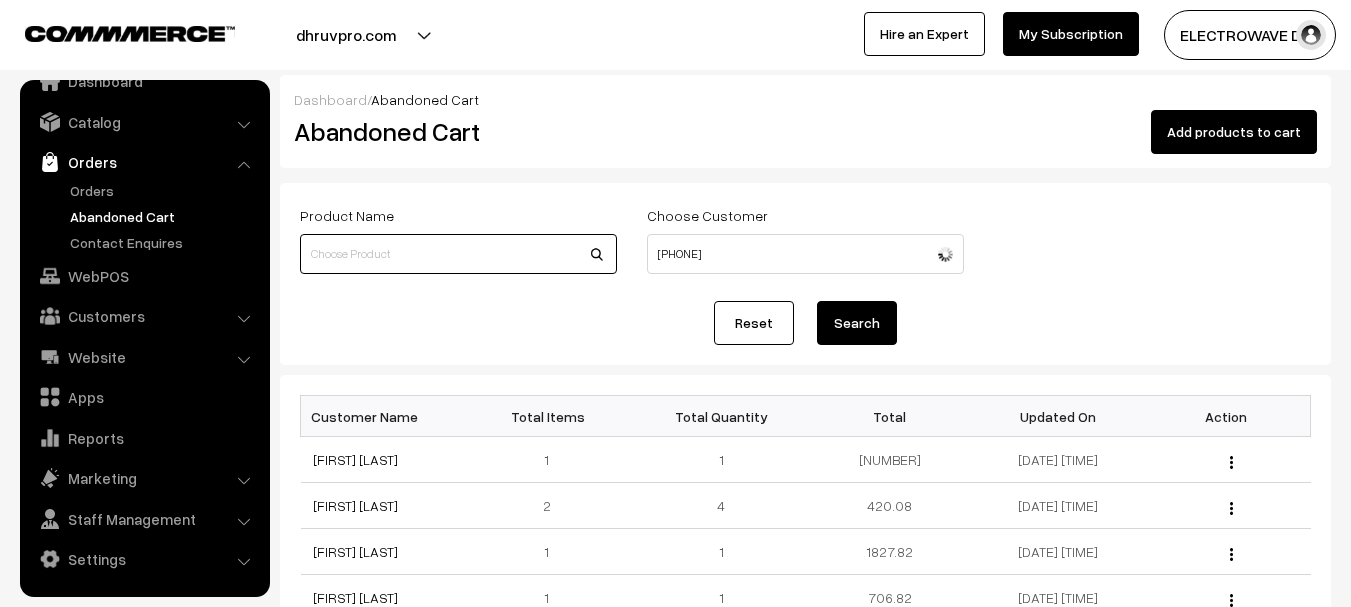 click at bounding box center [458, 254] 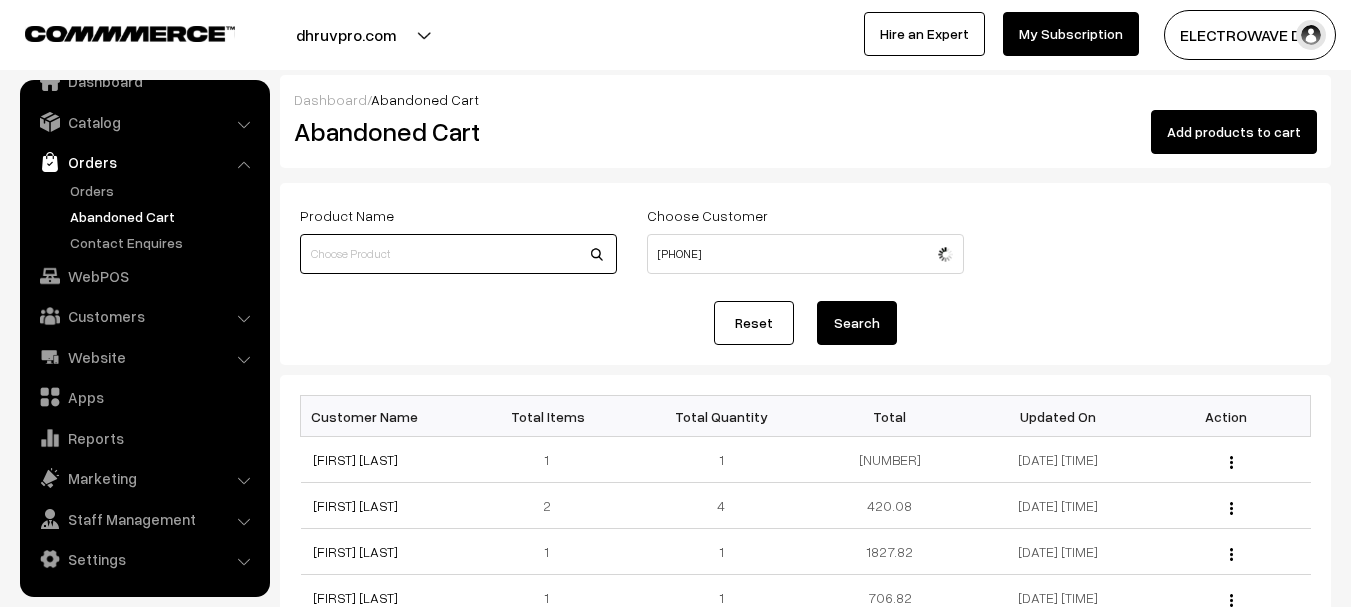 paste on "9821238849" 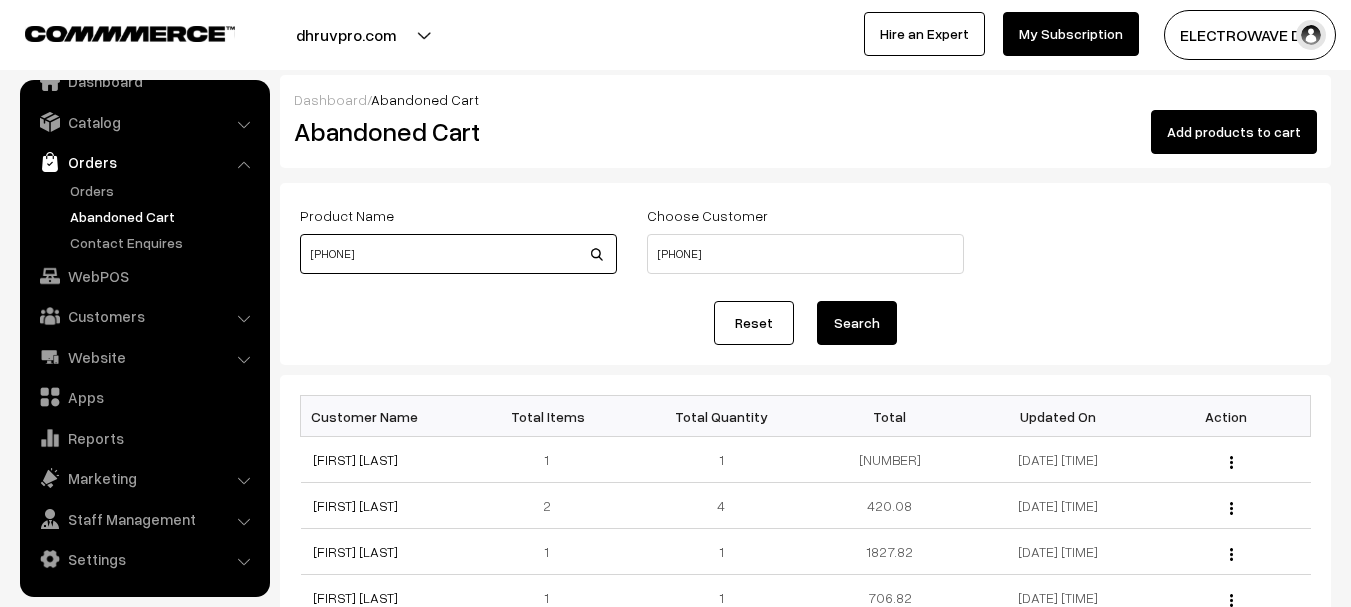 type on "9821238849" 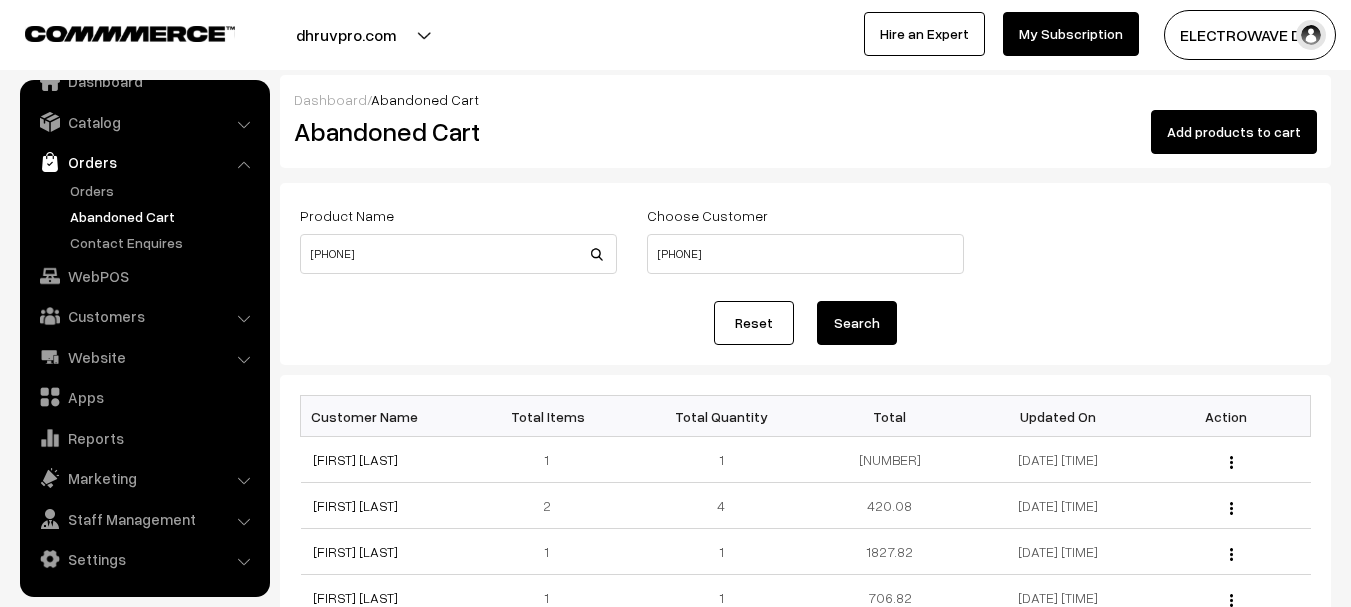 click on "Search" at bounding box center (857, 323) 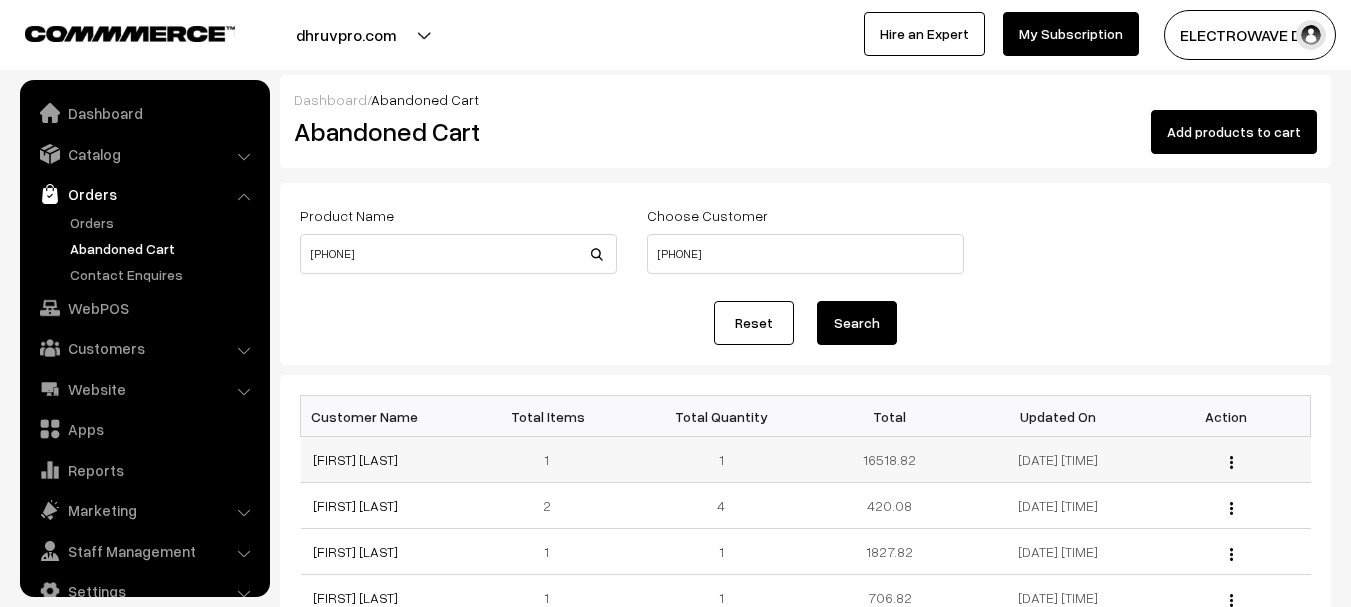 scroll, scrollTop: 0, scrollLeft: 0, axis: both 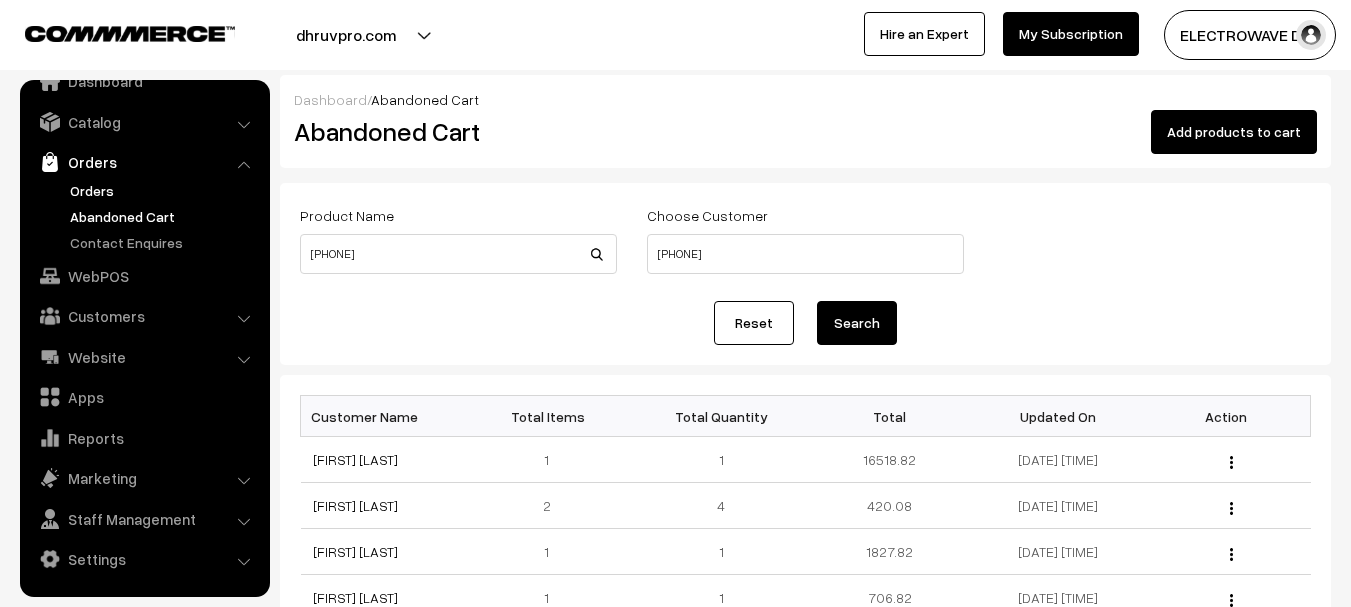 click on "Orders" at bounding box center [164, 190] 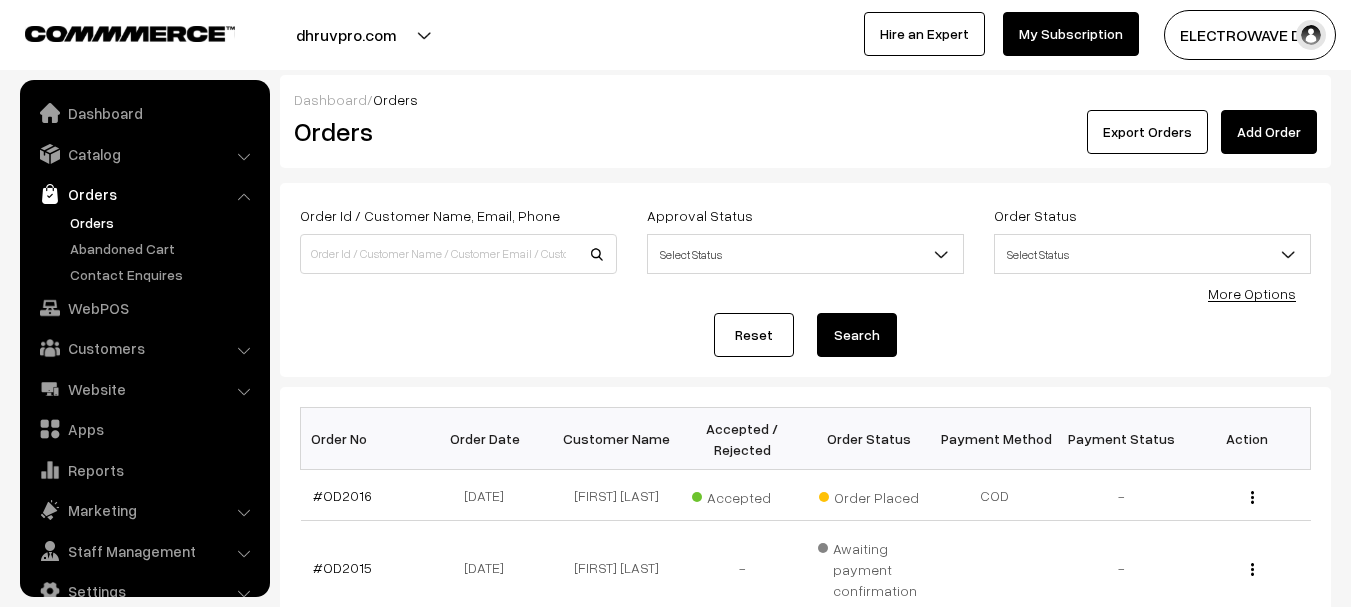 scroll, scrollTop: 0, scrollLeft: 0, axis: both 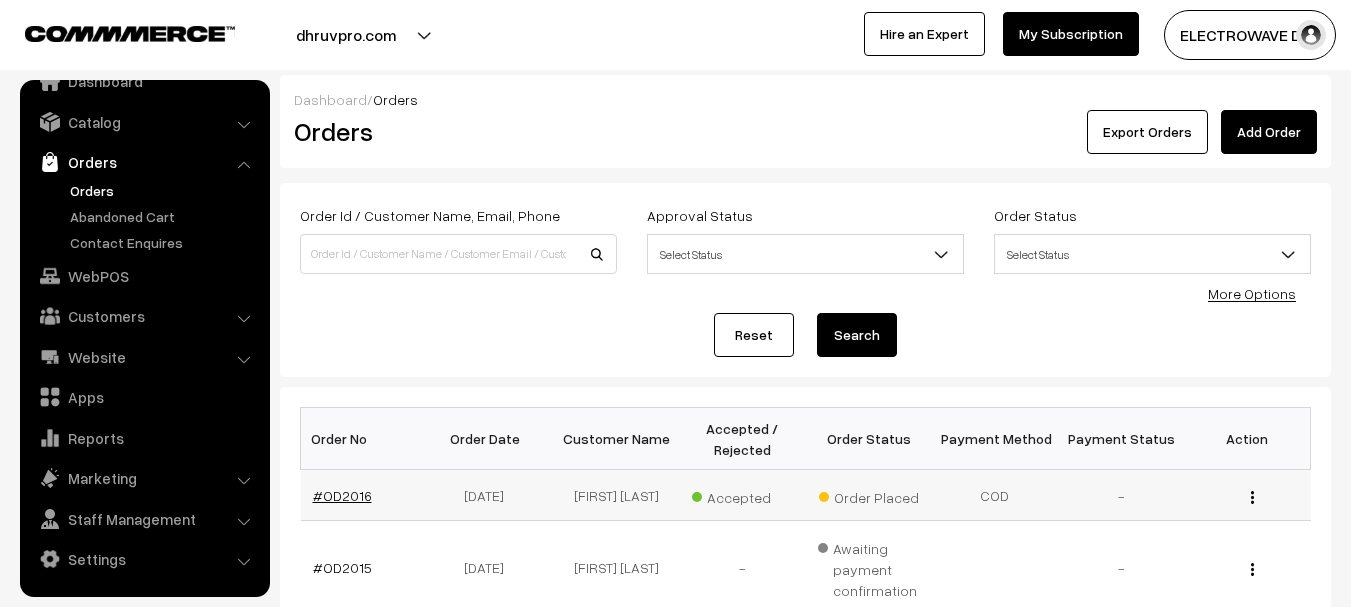 click on "#OD2016" at bounding box center [342, 495] 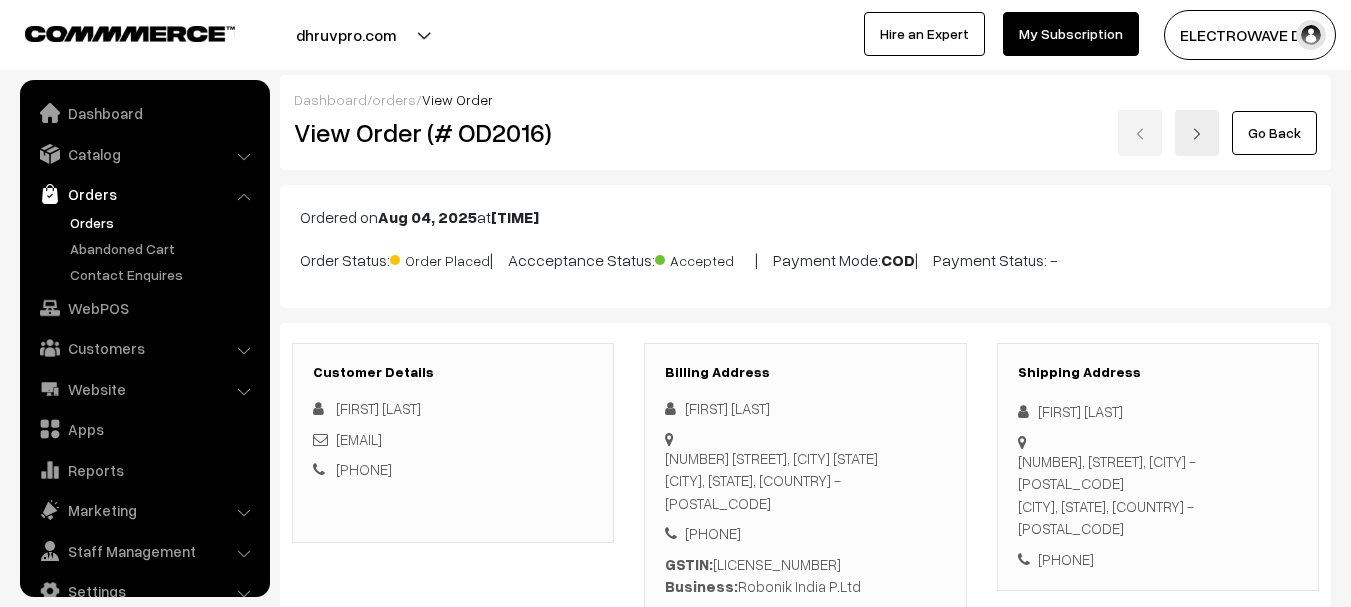 scroll, scrollTop: 1000, scrollLeft: 0, axis: vertical 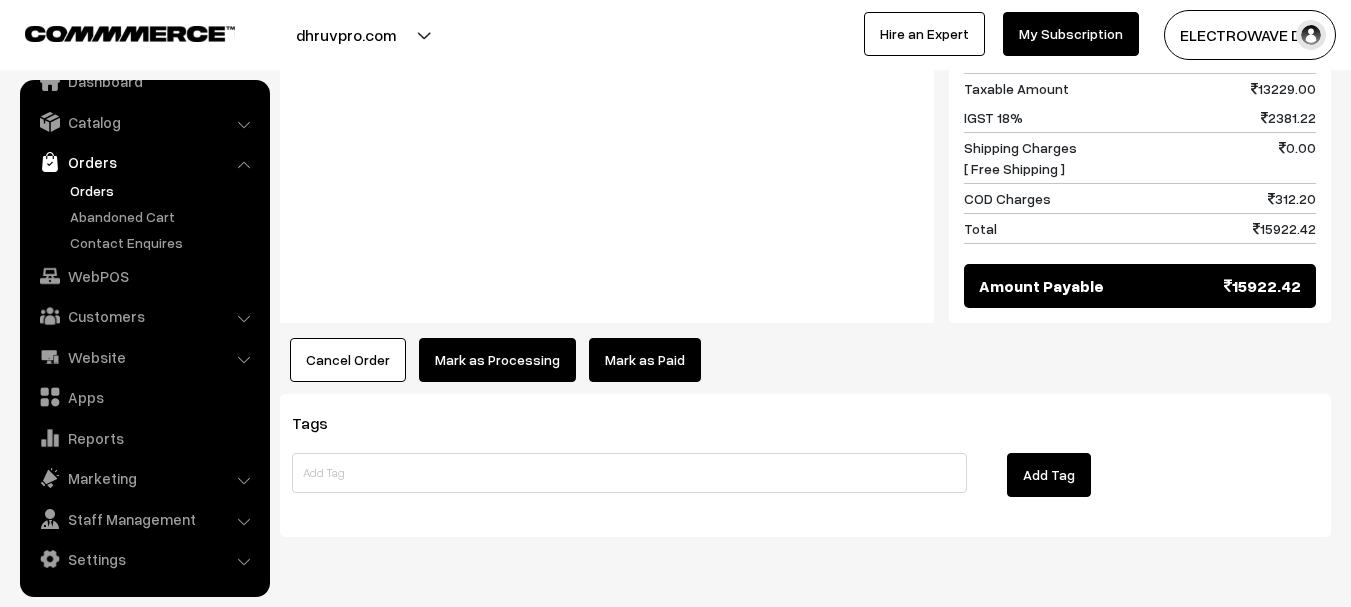 click on "Mark as Processing" at bounding box center (497, 360) 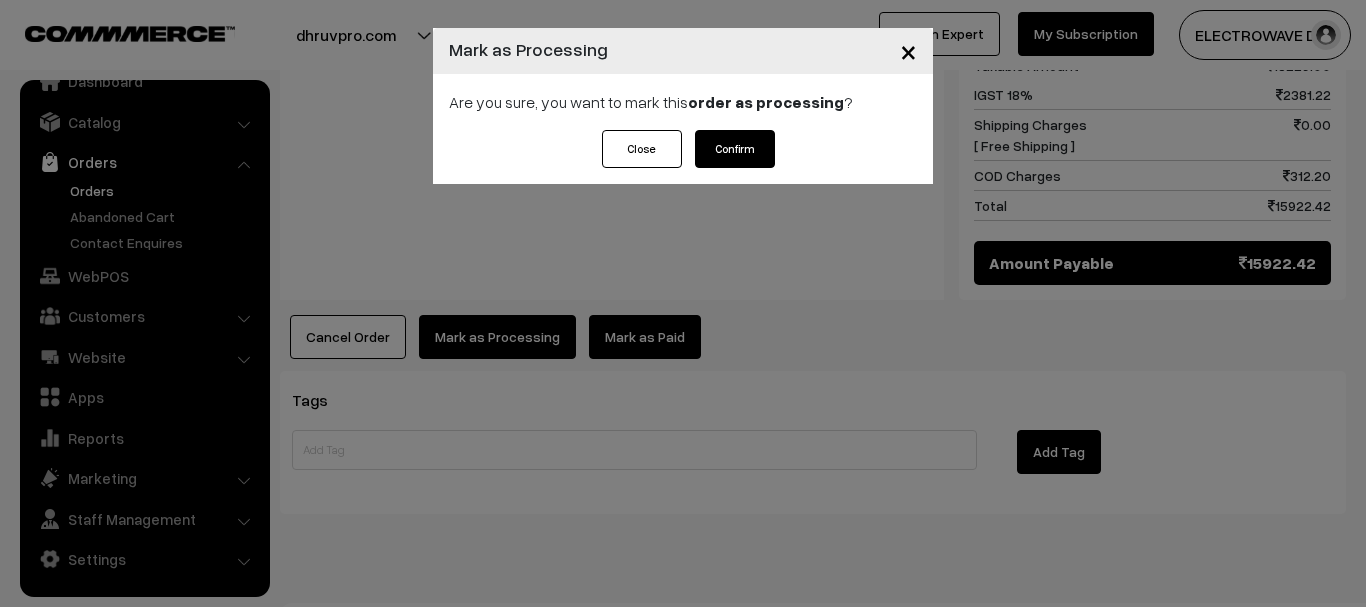 click on "Confirm" at bounding box center (735, 149) 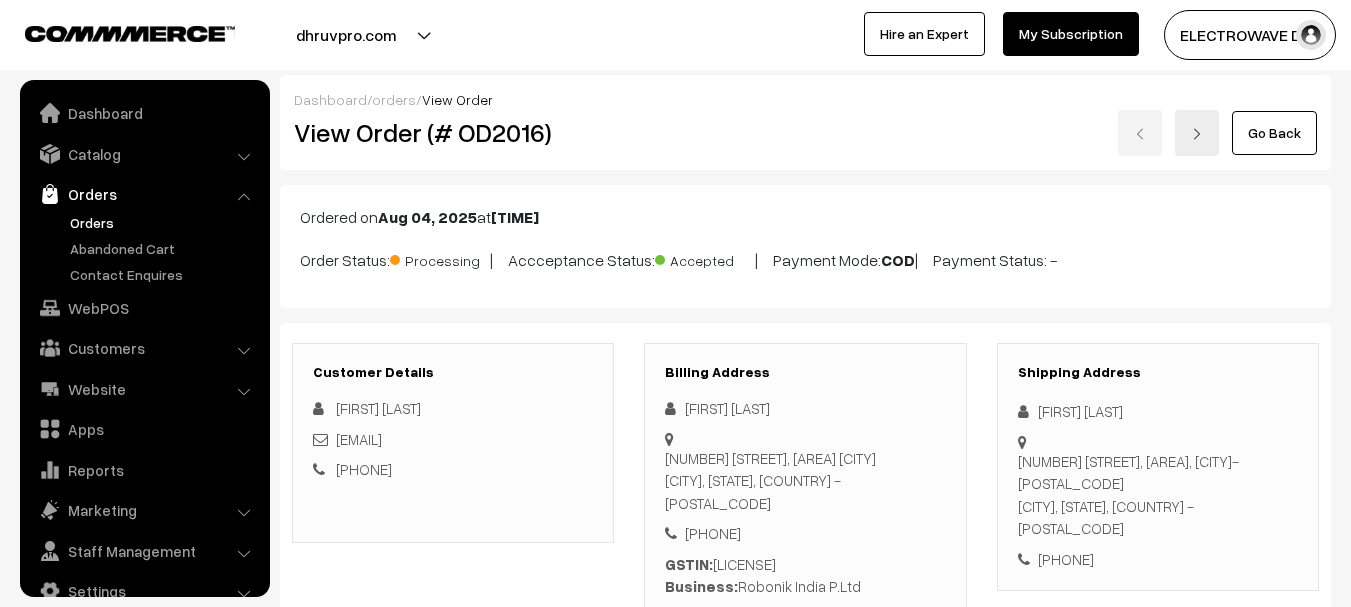 scroll, scrollTop: 225, scrollLeft: 0, axis: vertical 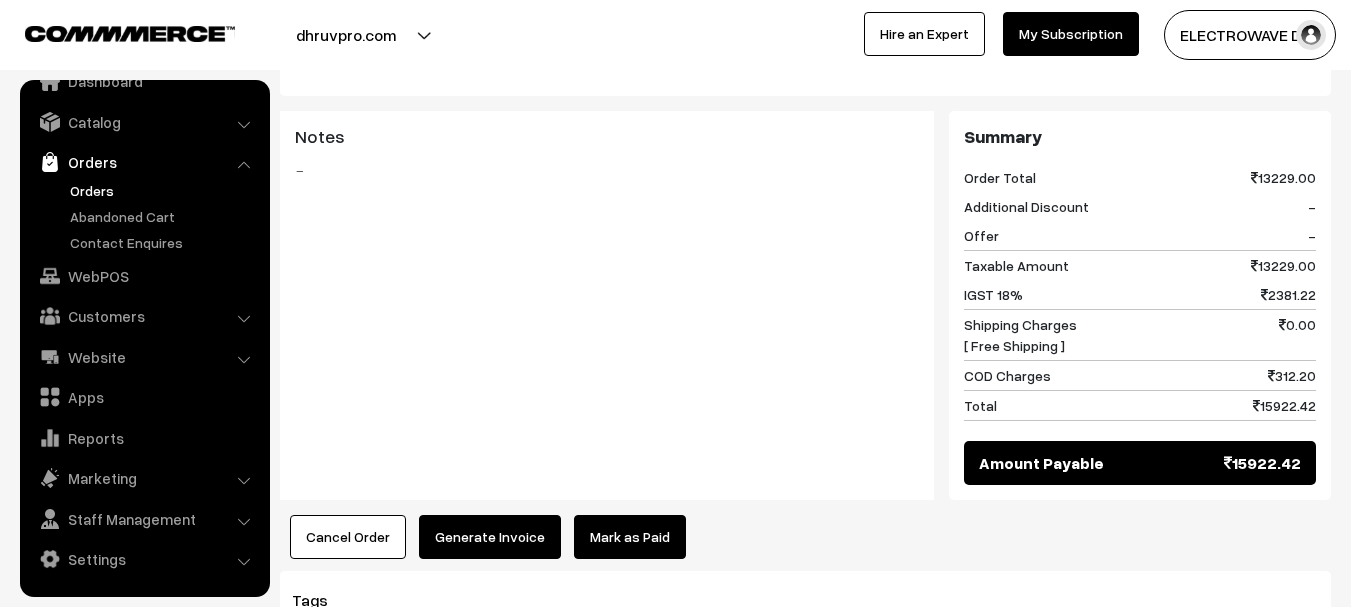 click on "Generate Invoice" at bounding box center [490, 537] 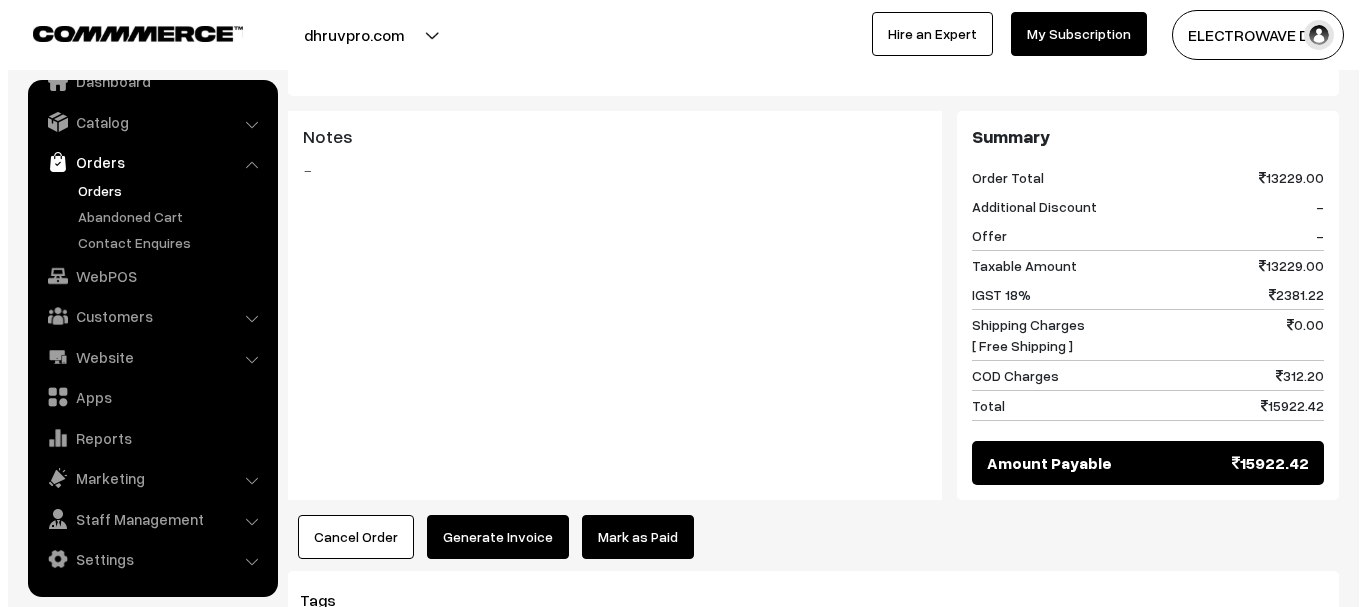 scroll, scrollTop: 799, scrollLeft: 0, axis: vertical 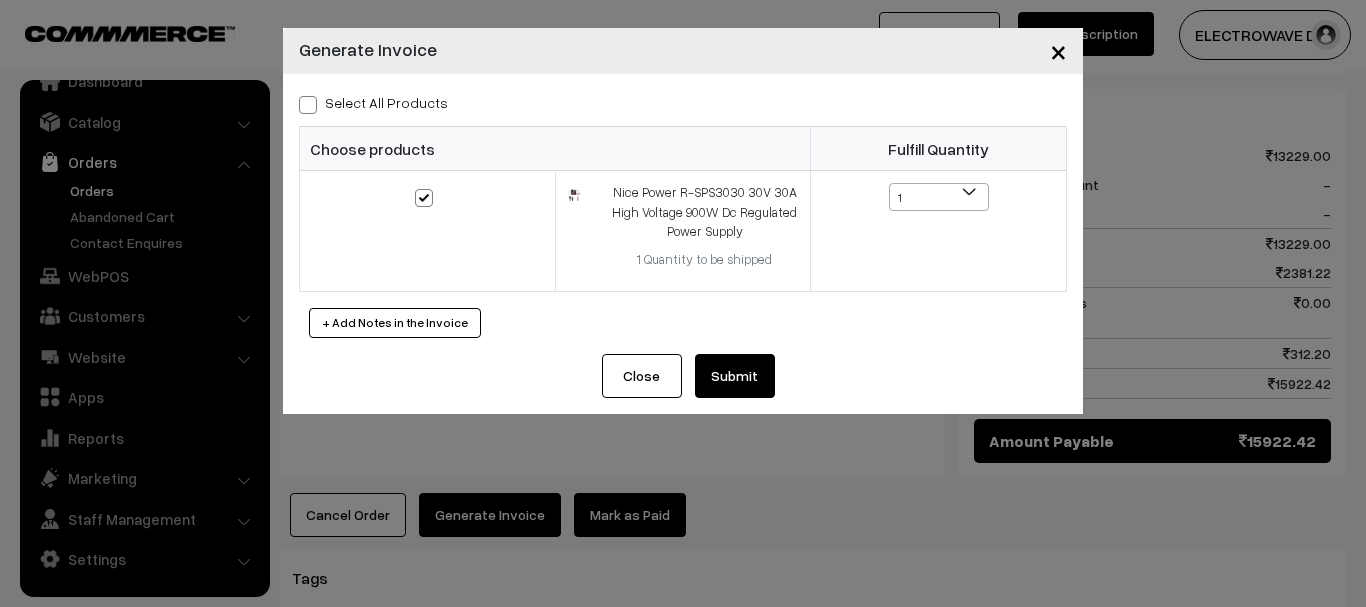 click on "Close" at bounding box center [642, 376] 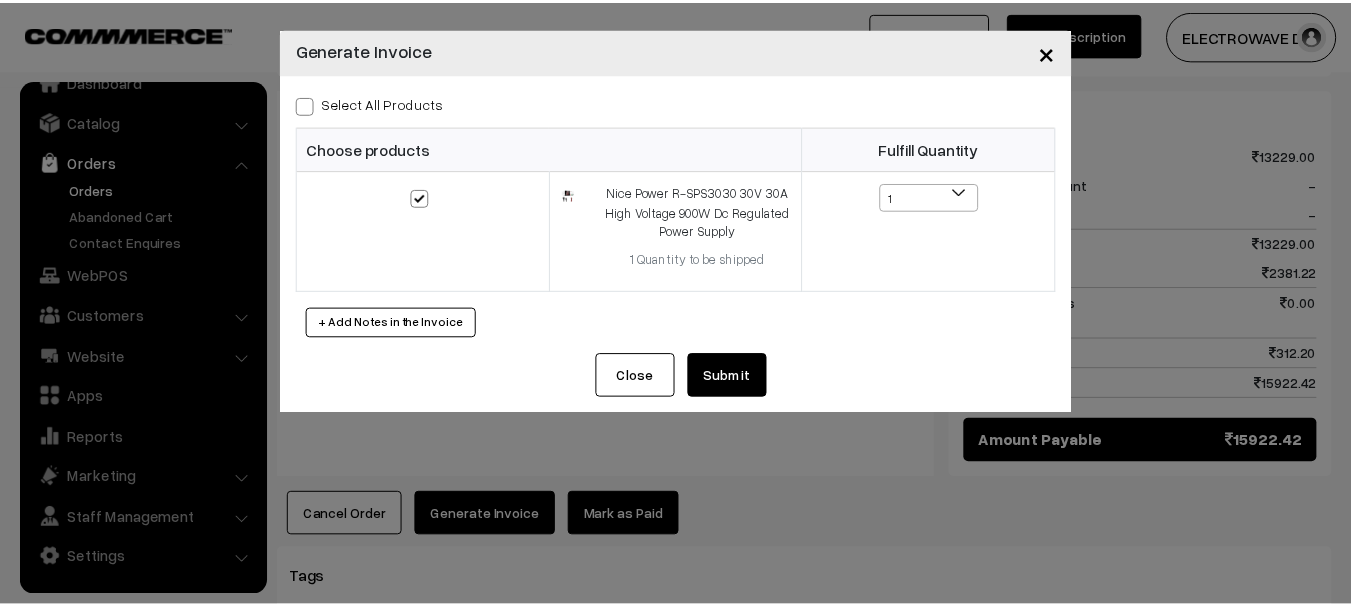 scroll, scrollTop: 800, scrollLeft: 0, axis: vertical 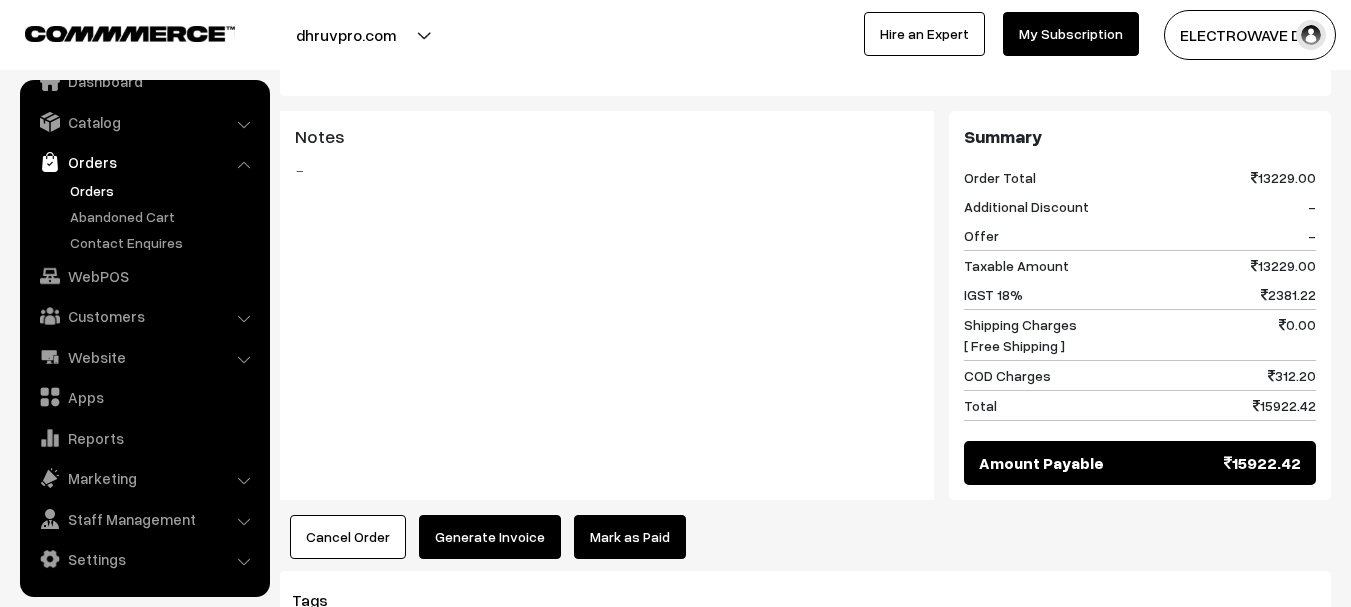 click on "Orders" at bounding box center (164, 190) 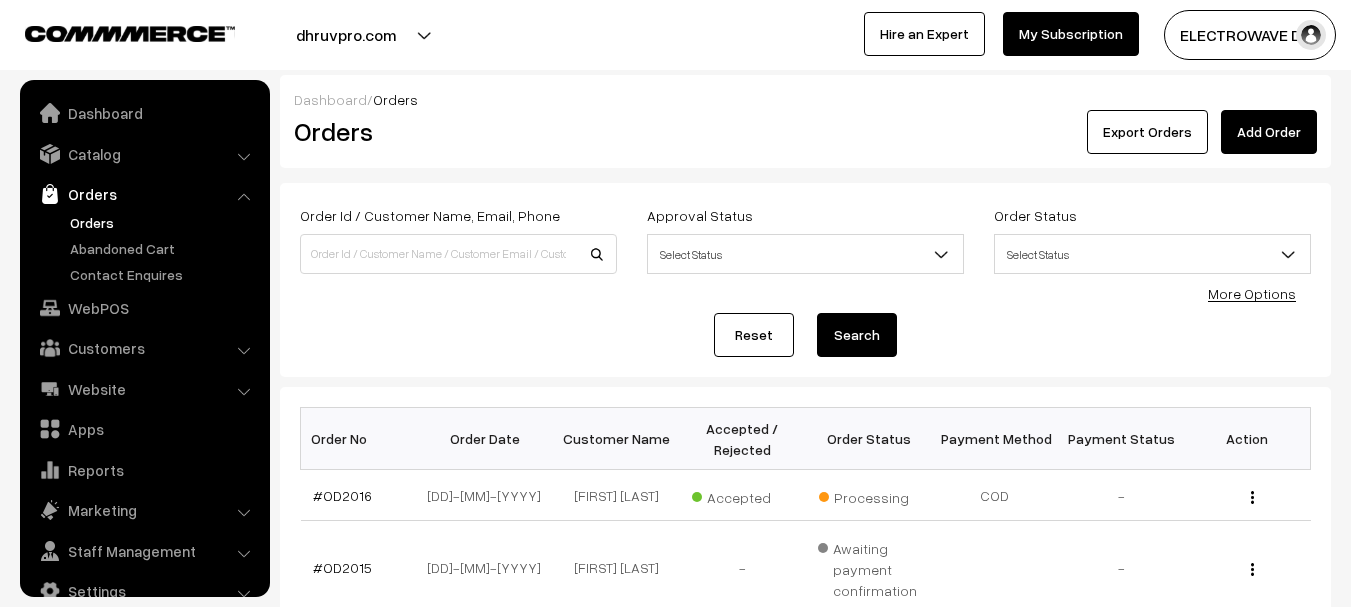 scroll, scrollTop: 0, scrollLeft: 0, axis: both 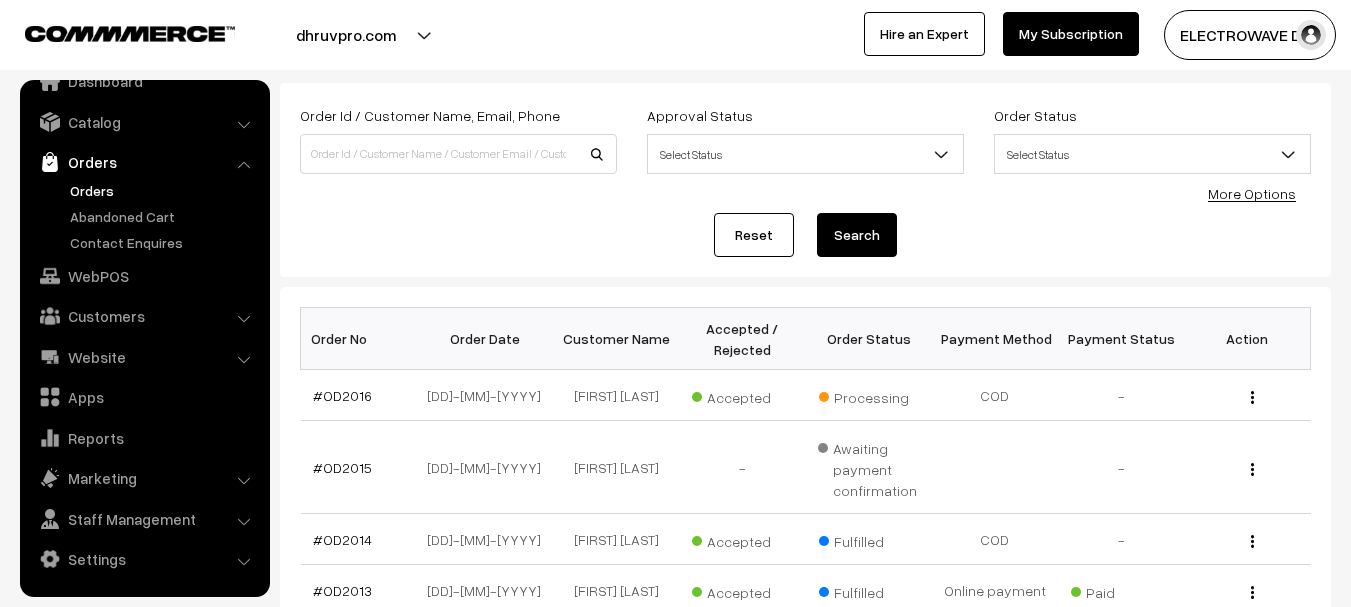 click on "Orders" at bounding box center (164, 190) 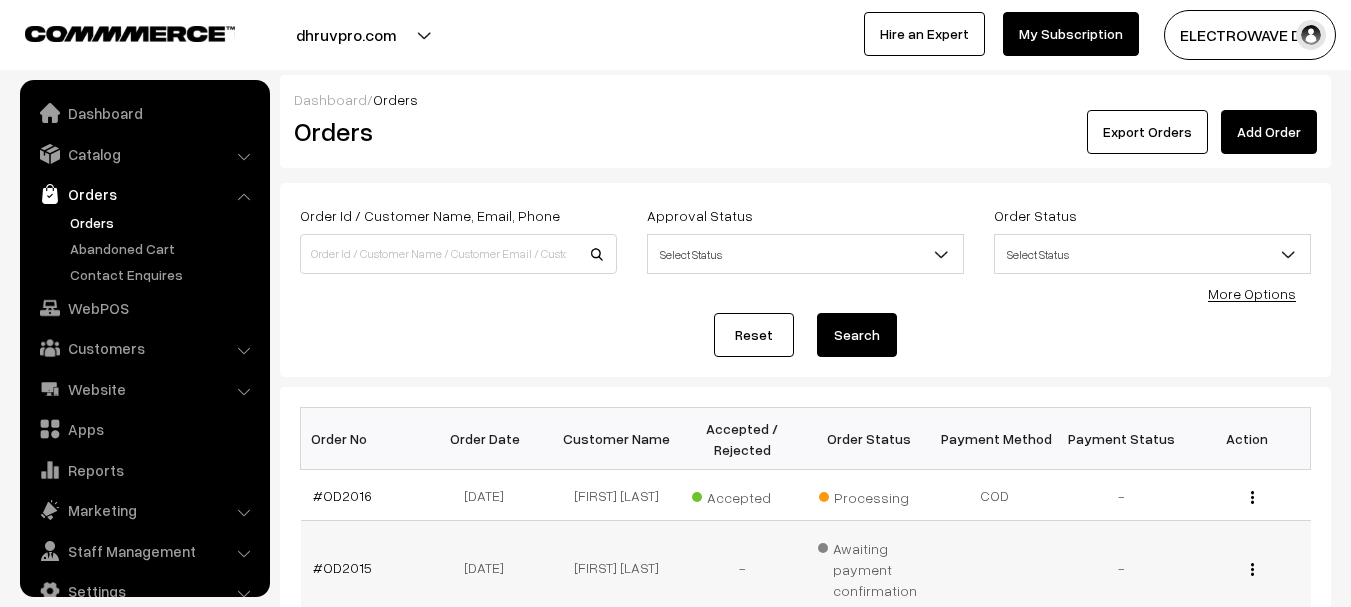 scroll, scrollTop: 0, scrollLeft: 0, axis: both 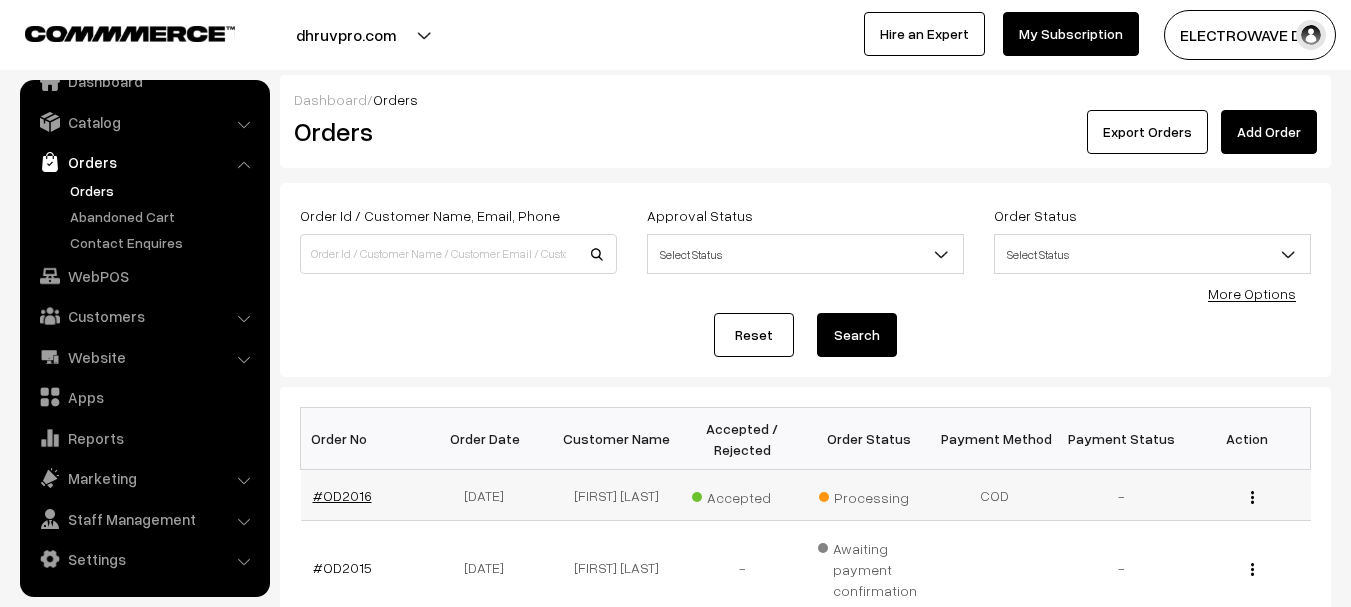 click on "#OD2016" at bounding box center (342, 495) 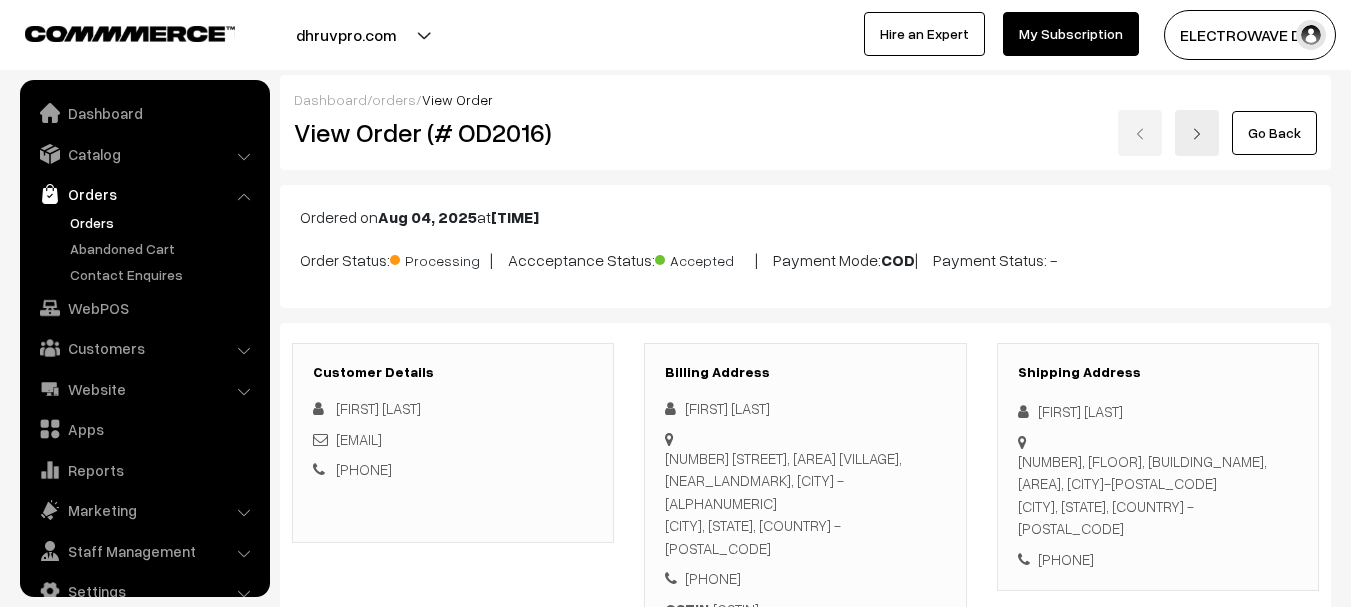 click on "Cancel Order" at bounding box center (348, 1382) 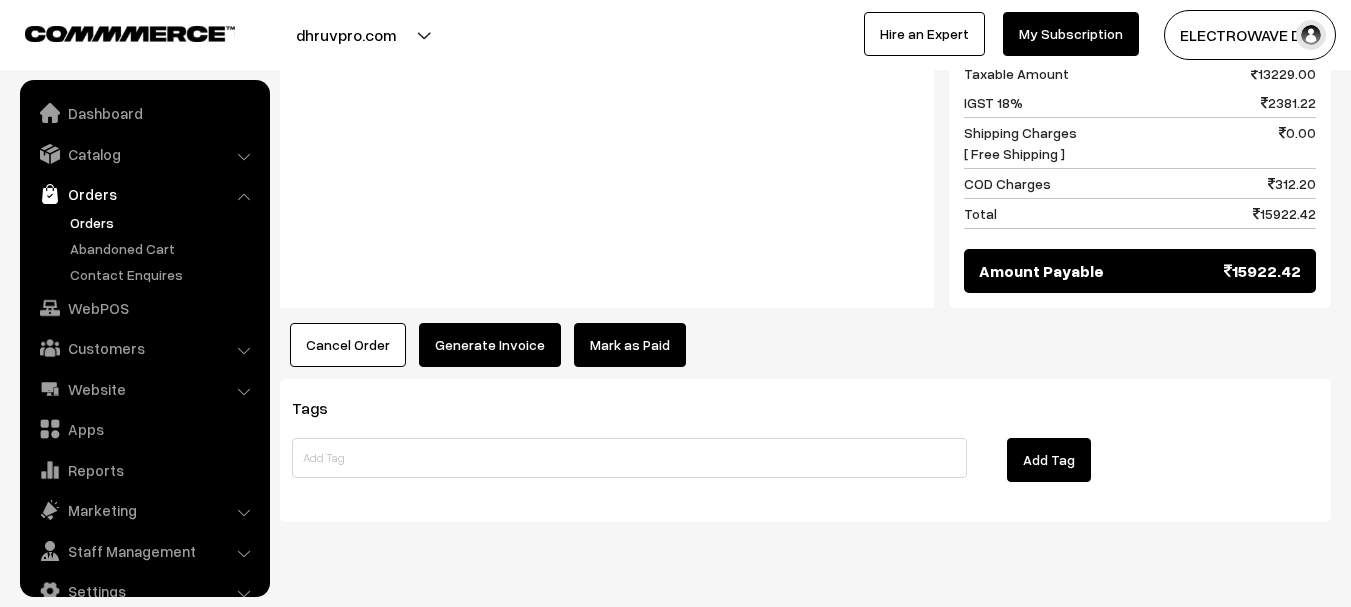 scroll, scrollTop: 1037, scrollLeft: 0, axis: vertical 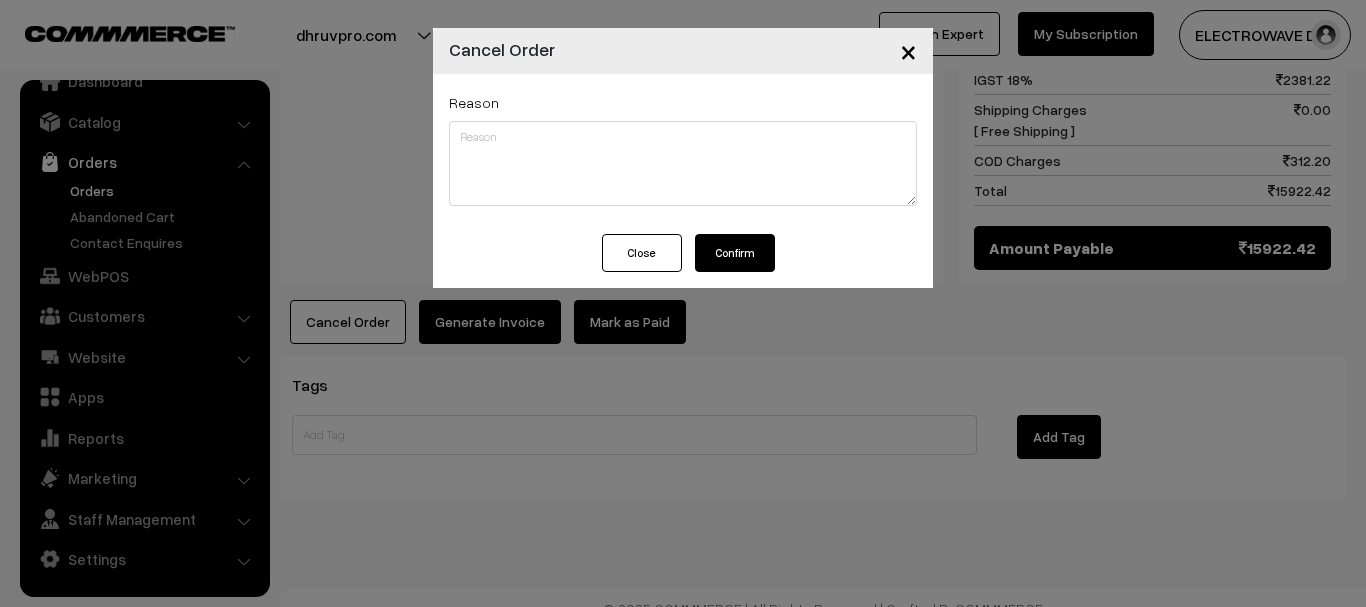 click on "Confirm" at bounding box center (735, 253) 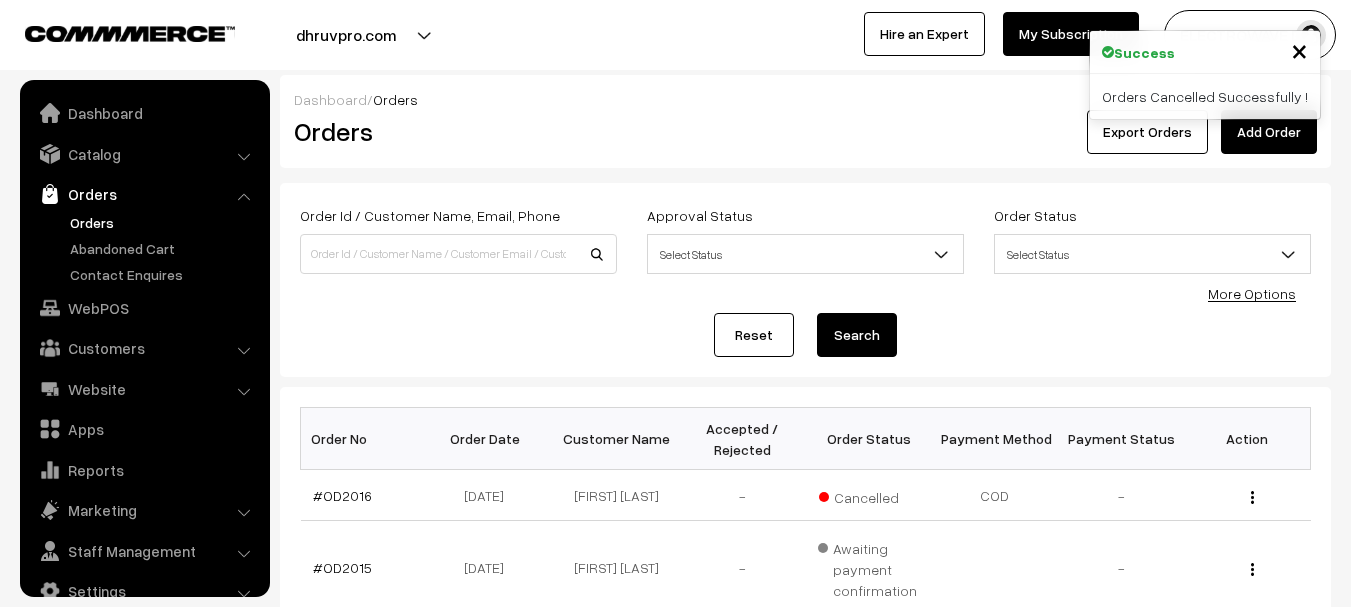 scroll, scrollTop: 300, scrollLeft: 0, axis: vertical 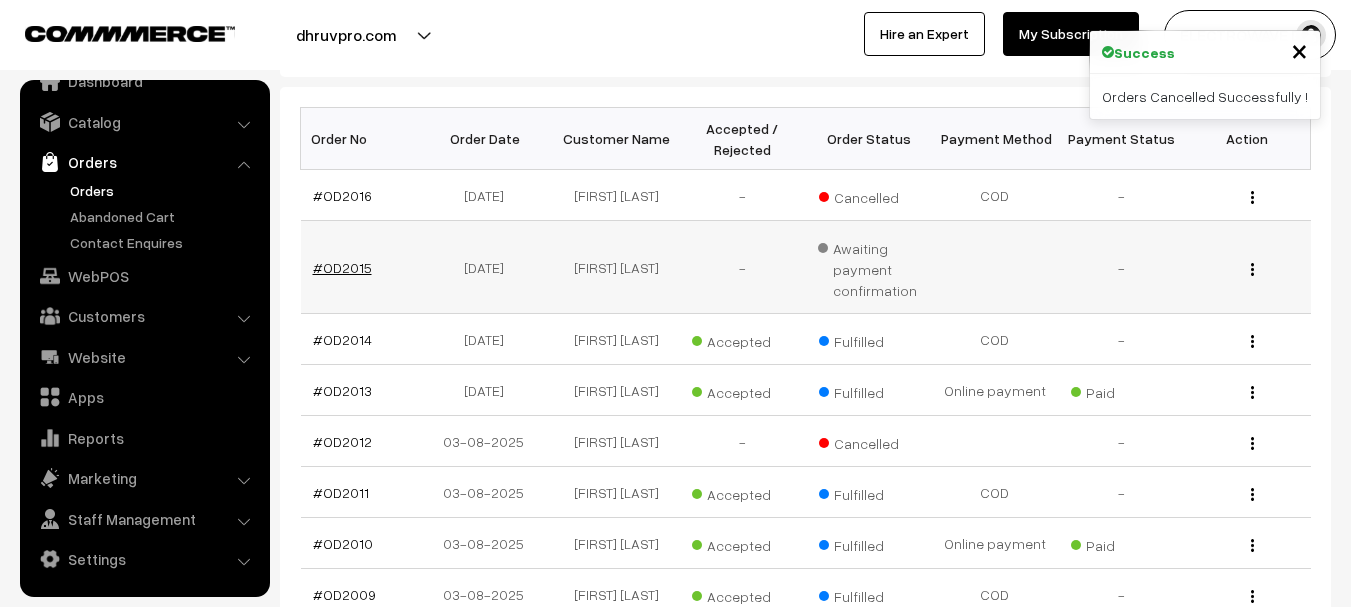 click on "#OD2015" at bounding box center [342, 267] 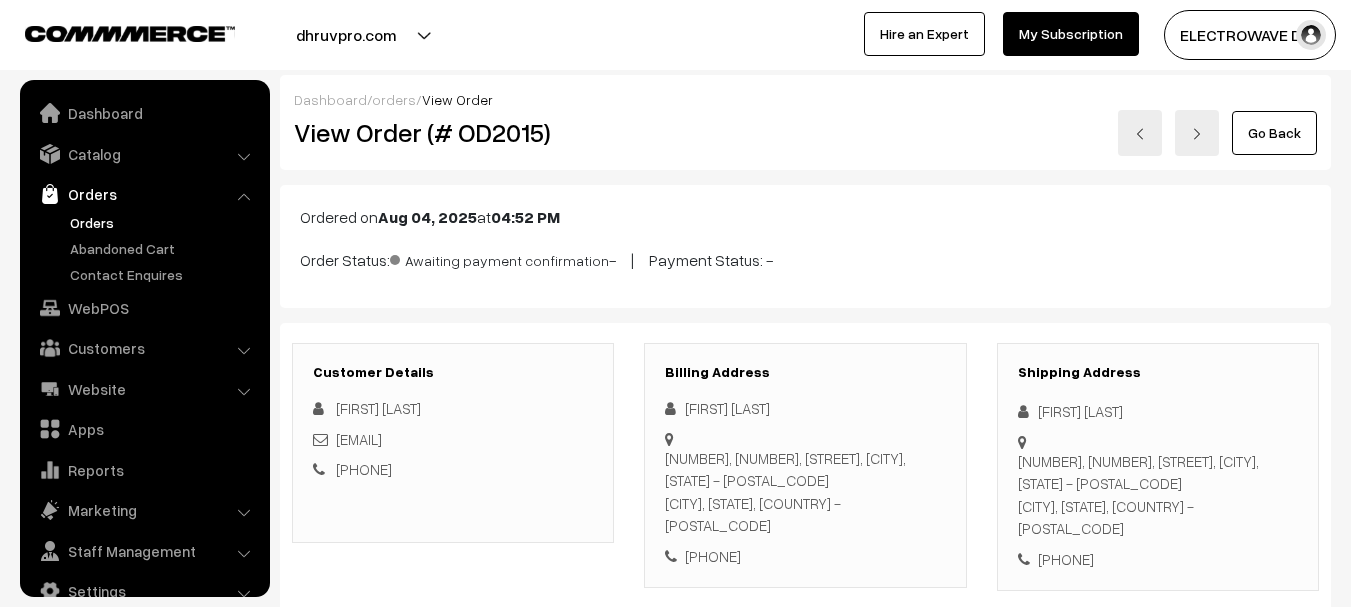 scroll, scrollTop: 500, scrollLeft: 0, axis: vertical 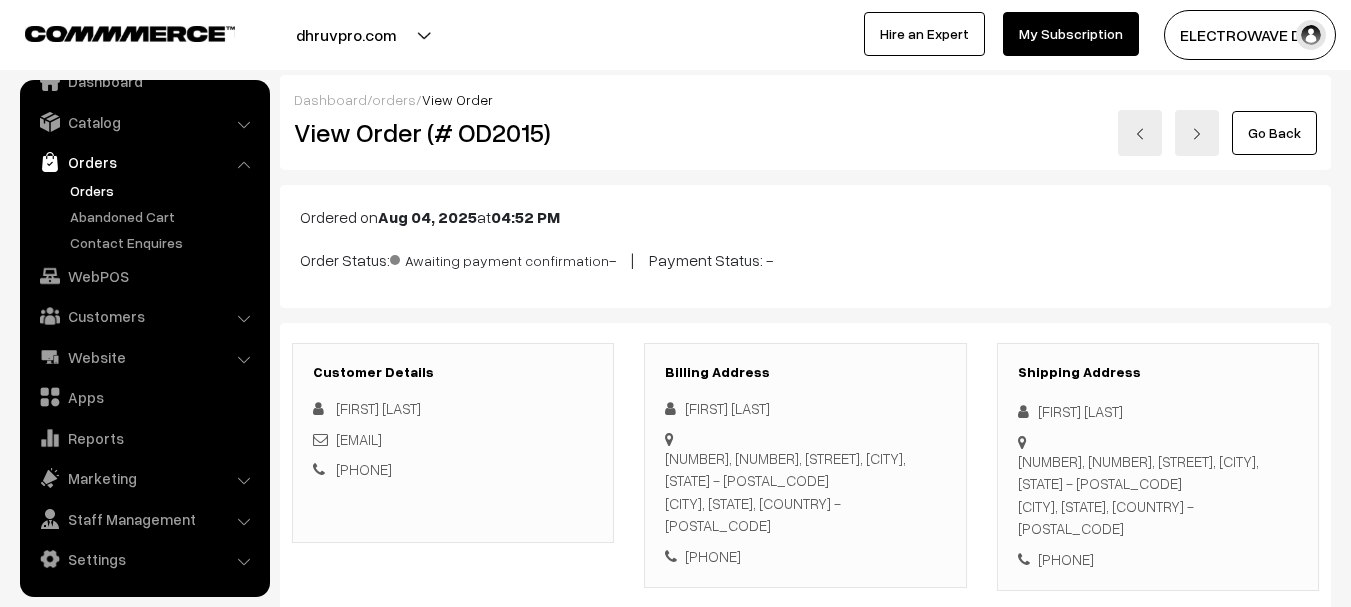 click on "Orders" at bounding box center (164, 190) 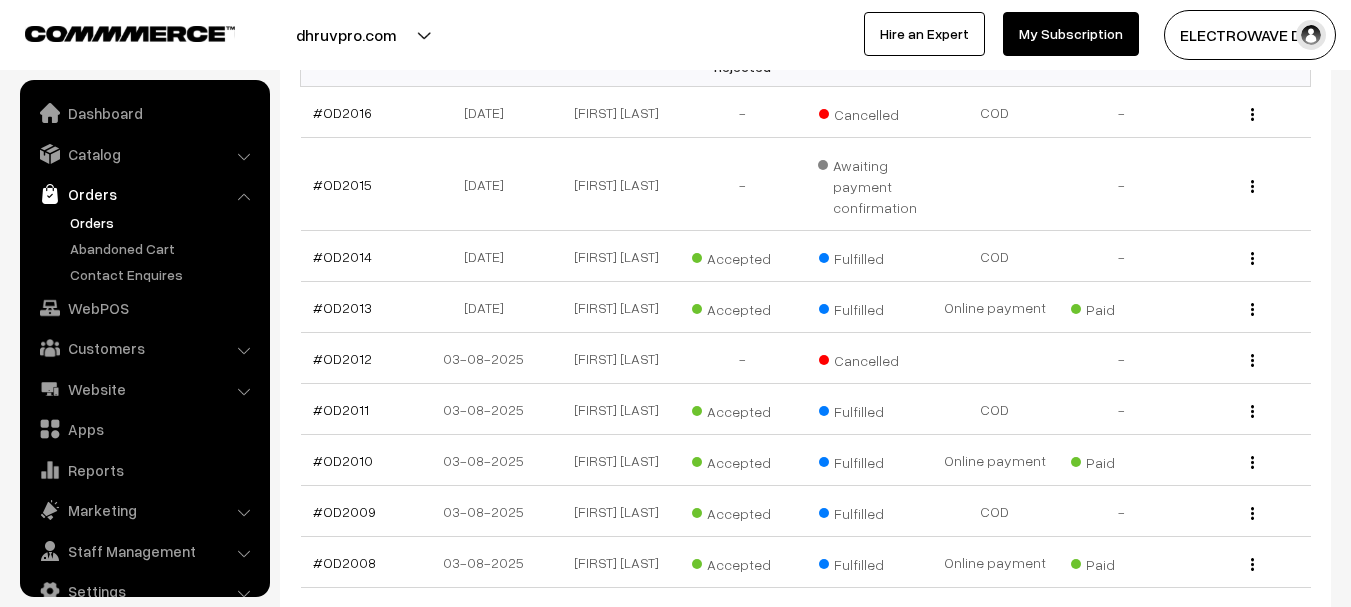 scroll, scrollTop: 400, scrollLeft: 0, axis: vertical 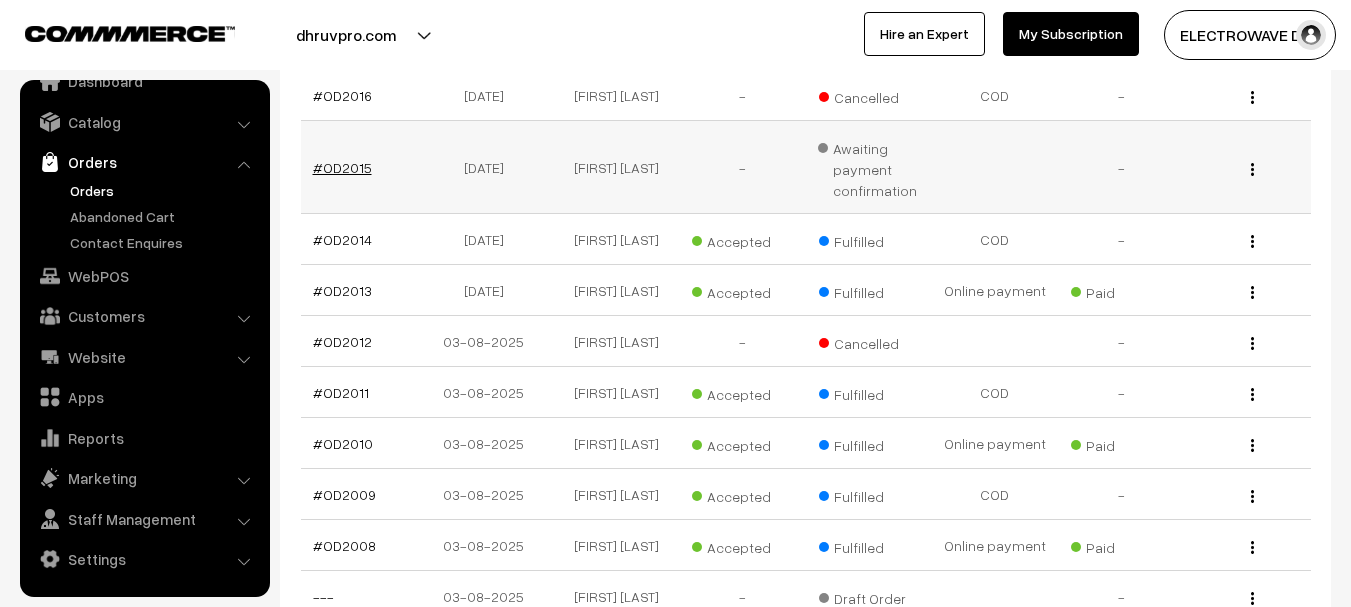 click on "#OD2015" at bounding box center (342, 167) 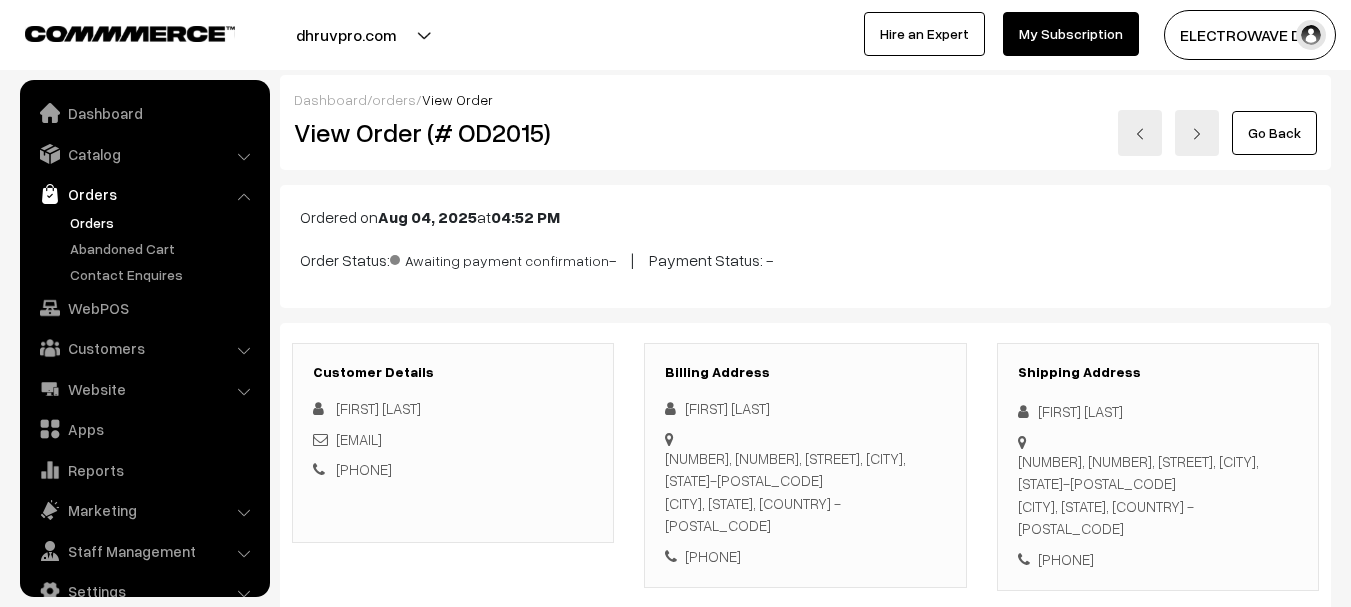 scroll, scrollTop: 0, scrollLeft: 0, axis: both 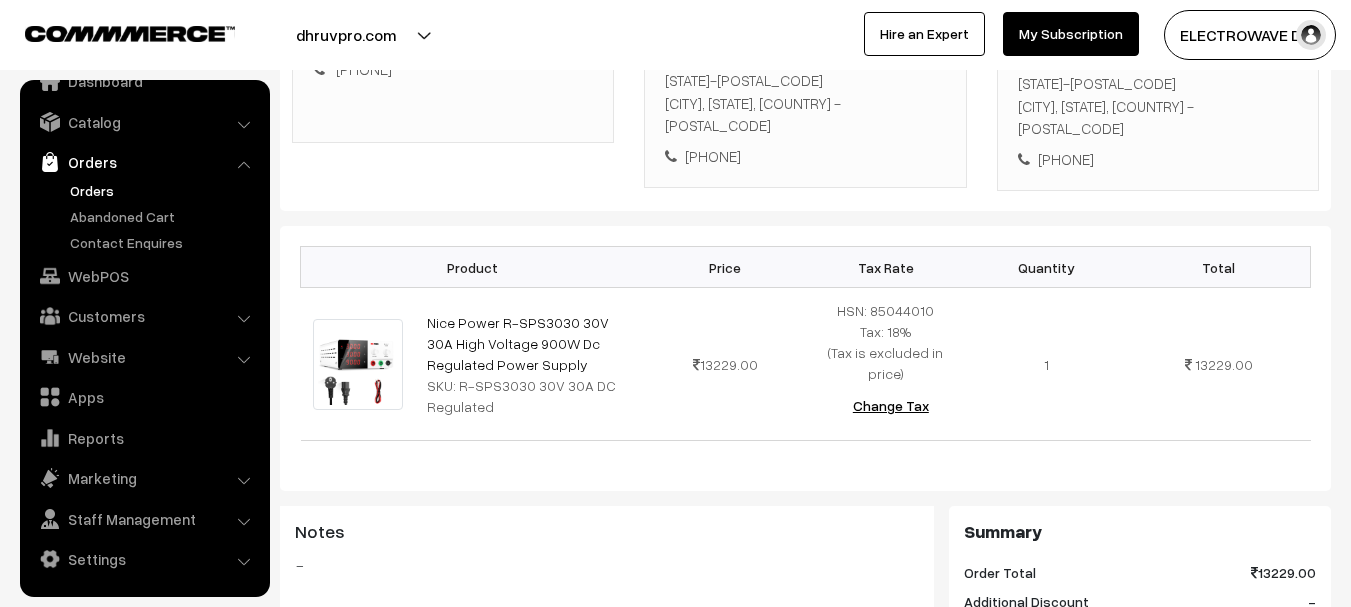 click on "Orders" at bounding box center [164, 190] 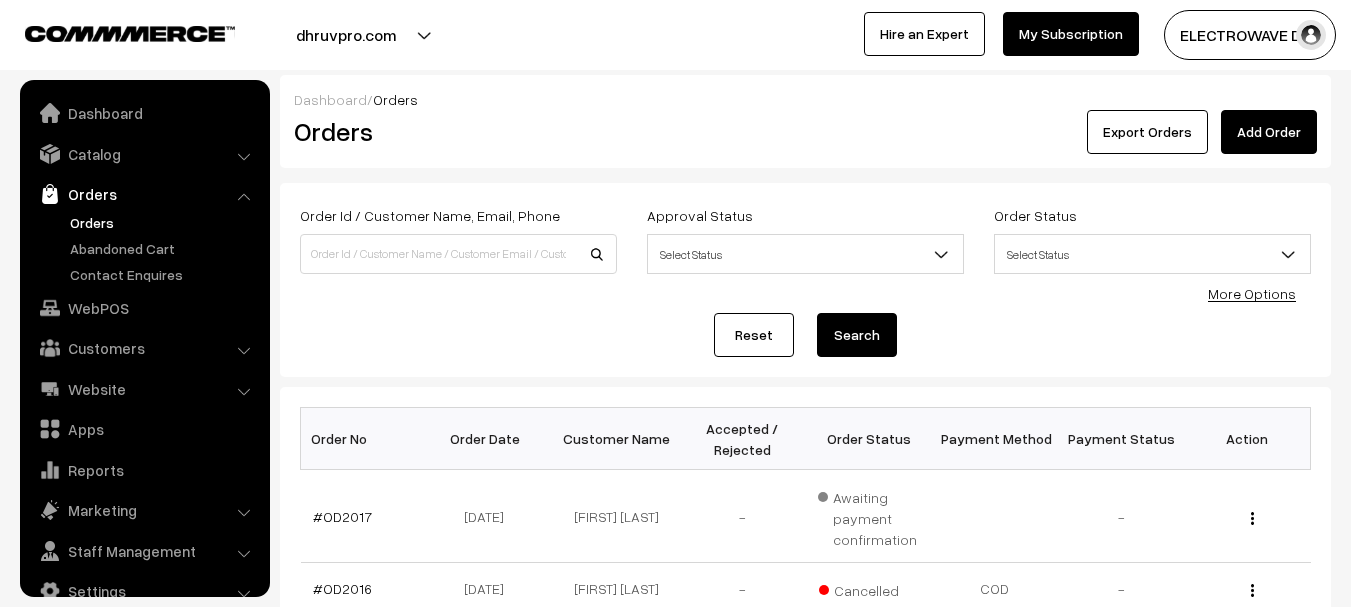 scroll, scrollTop: 300, scrollLeft: 0, axis: vertical 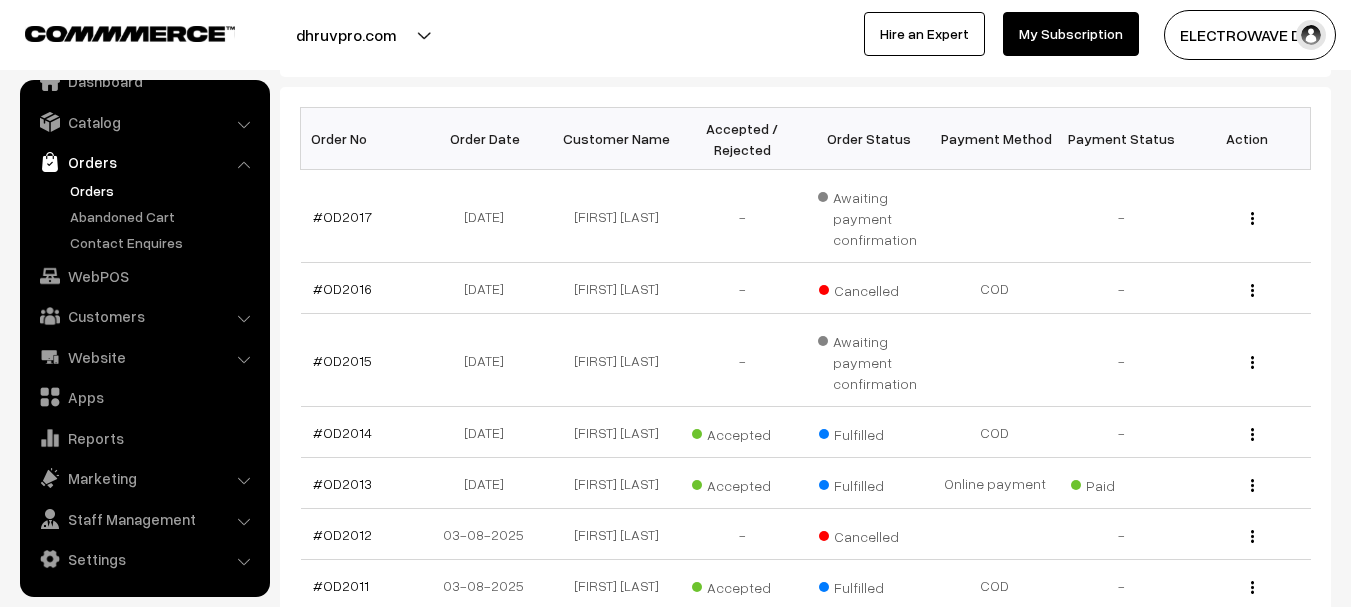 click on "Orders" at bounding box center [164, 190] 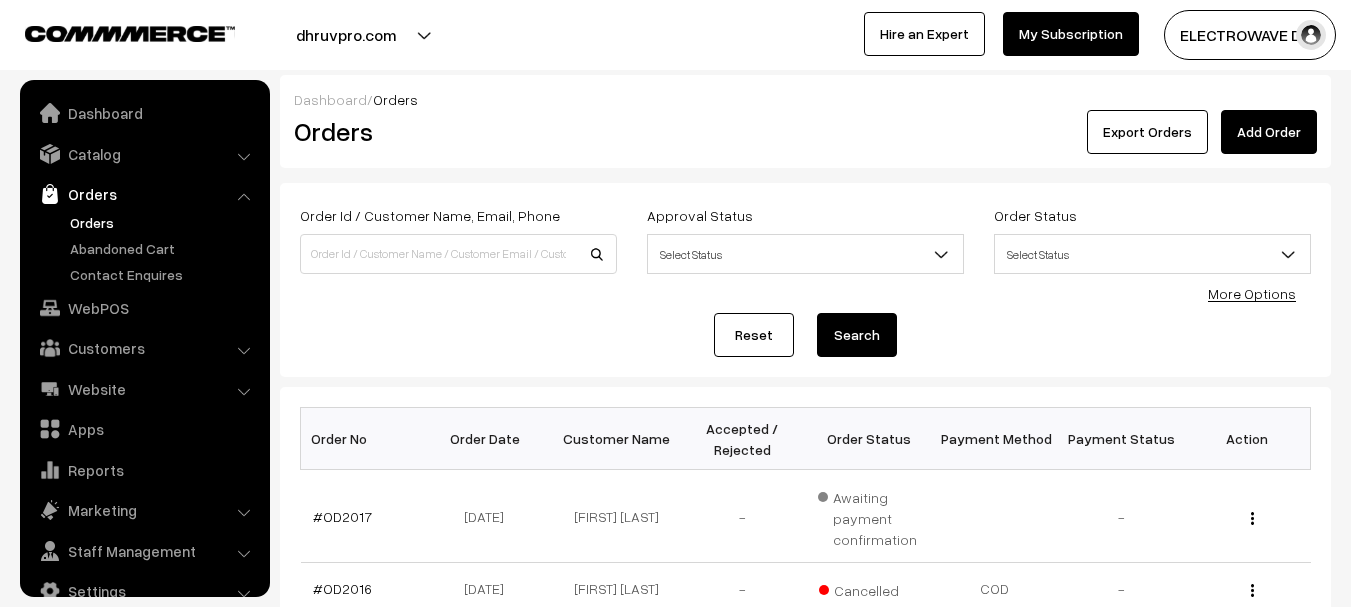 scroll, scrollTop: 0, scrollLeft: 0, axis: both 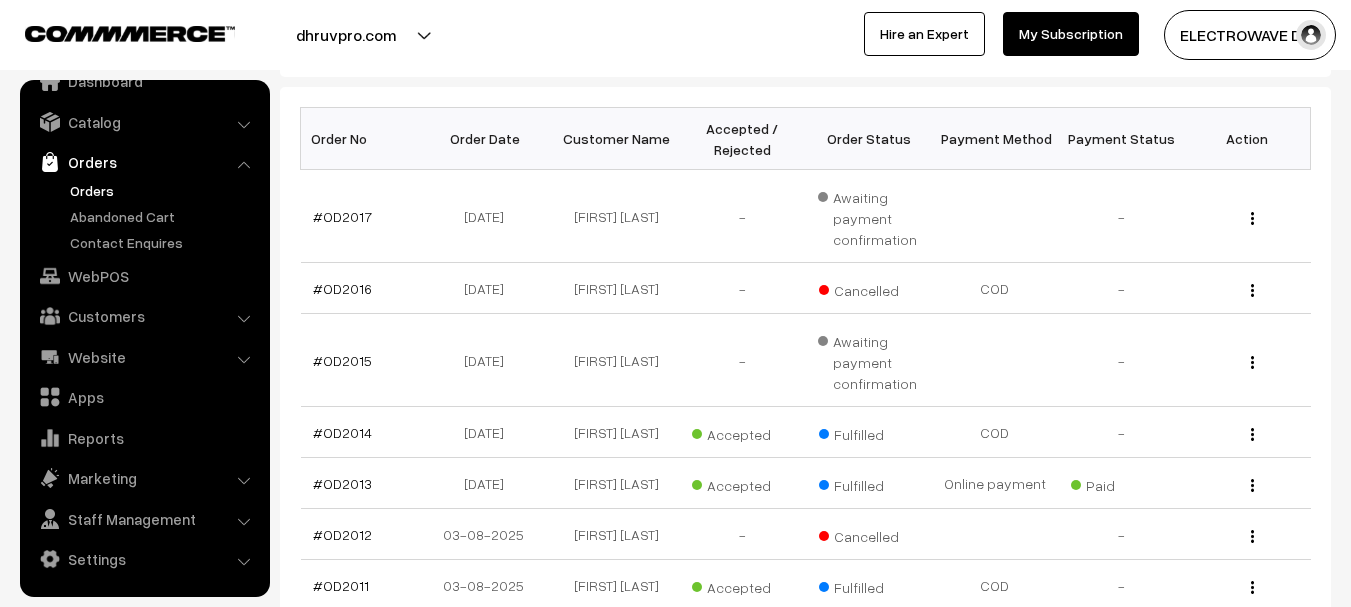 click on "Orders" at bounding box center [144, 162] 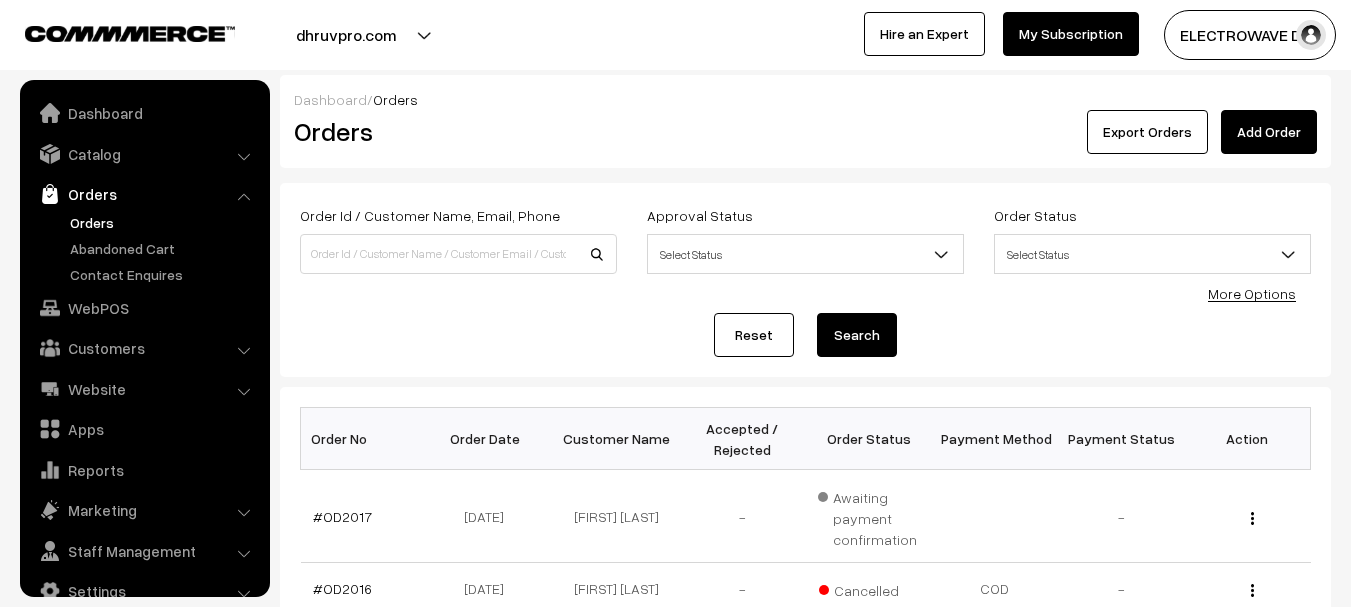 scroll, scrollTop: 0, scrollLeft: 0, axis: both 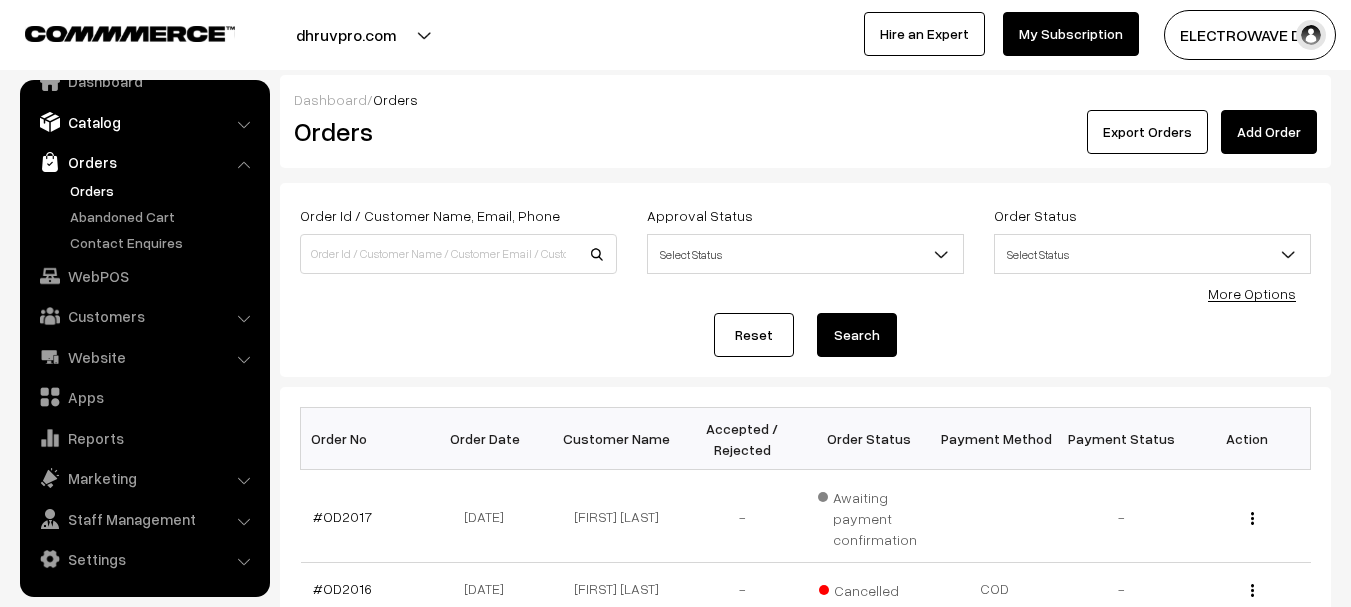 click on "Catalog" at bounding box center [144, 122] 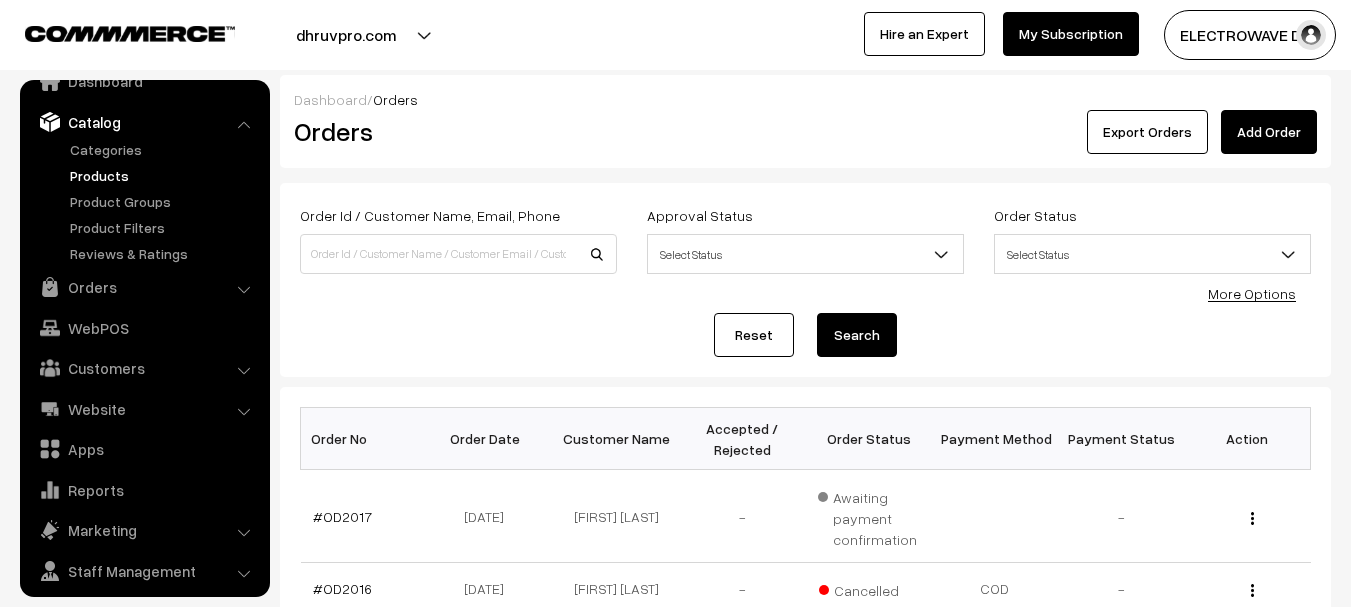 click on "Products" at bounding box center [164, 175] 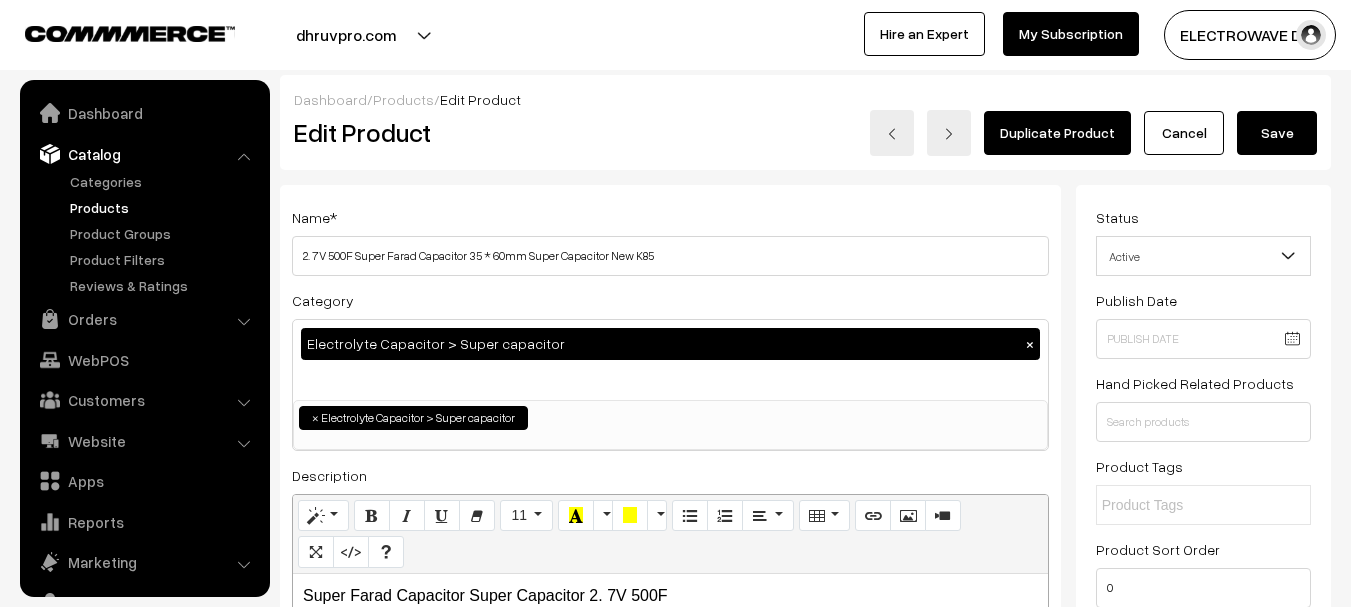 scroll, scrollTop: 1720, scrollLeft: 0, axis: vertical 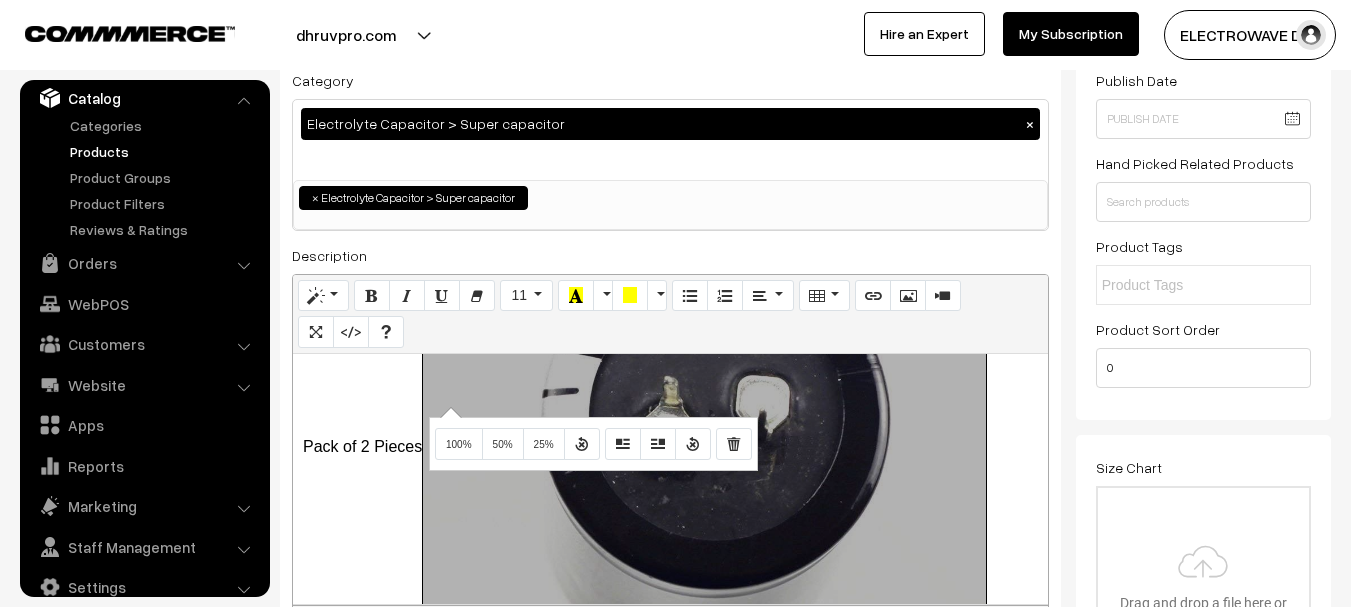 drag, startPoint x: 422, startPoint y: 414, endPoint x: 294, endPoint y: 415, distance: 128.0039 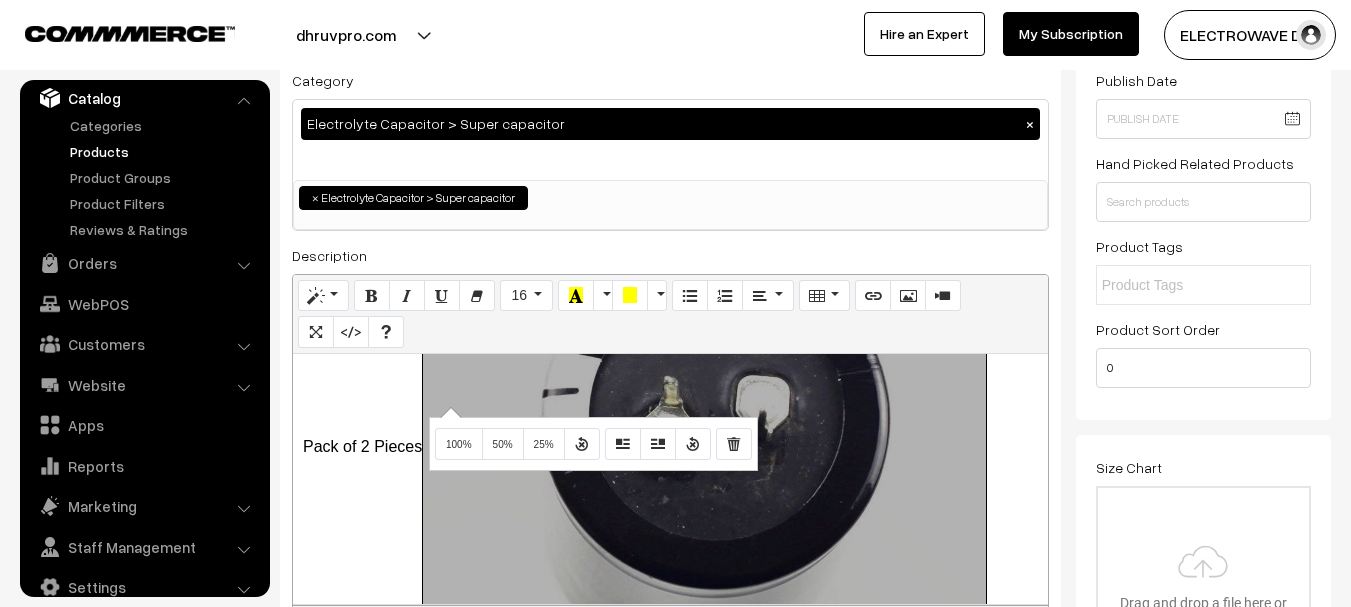 type 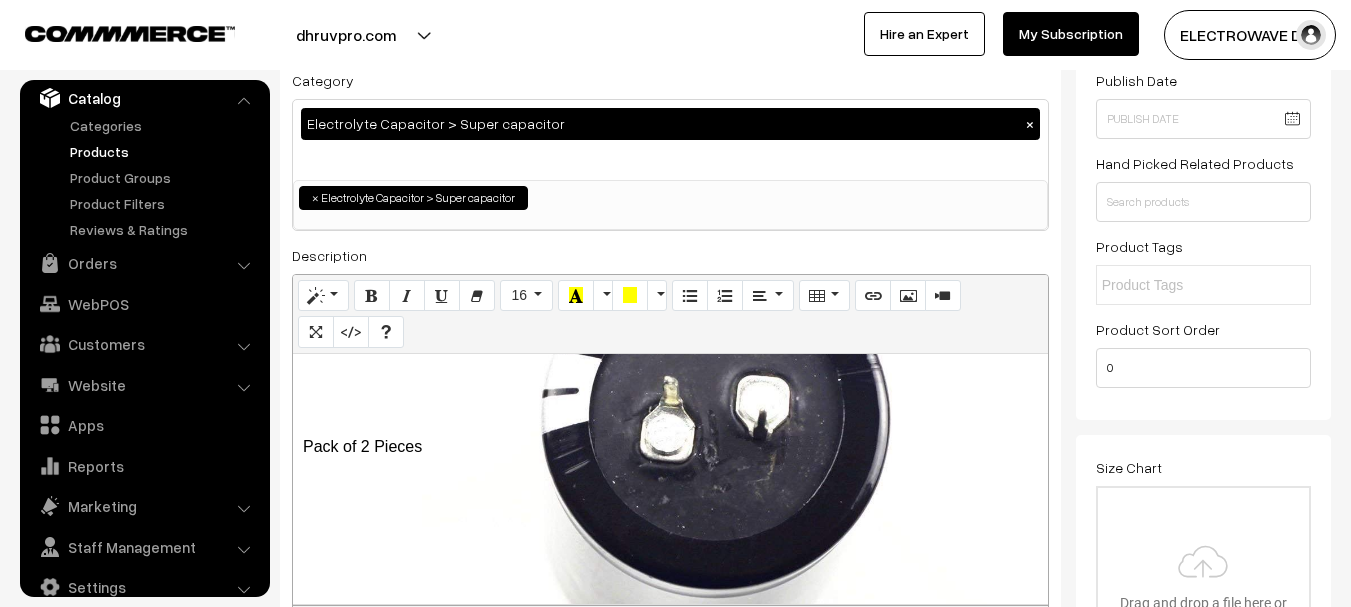 click on "Super Farad Capacitor Super Capacitor 2. 7V 500F
Size : 35 x 60 mm
Pack of 2 Pieces" at bounding box center [670, 479] 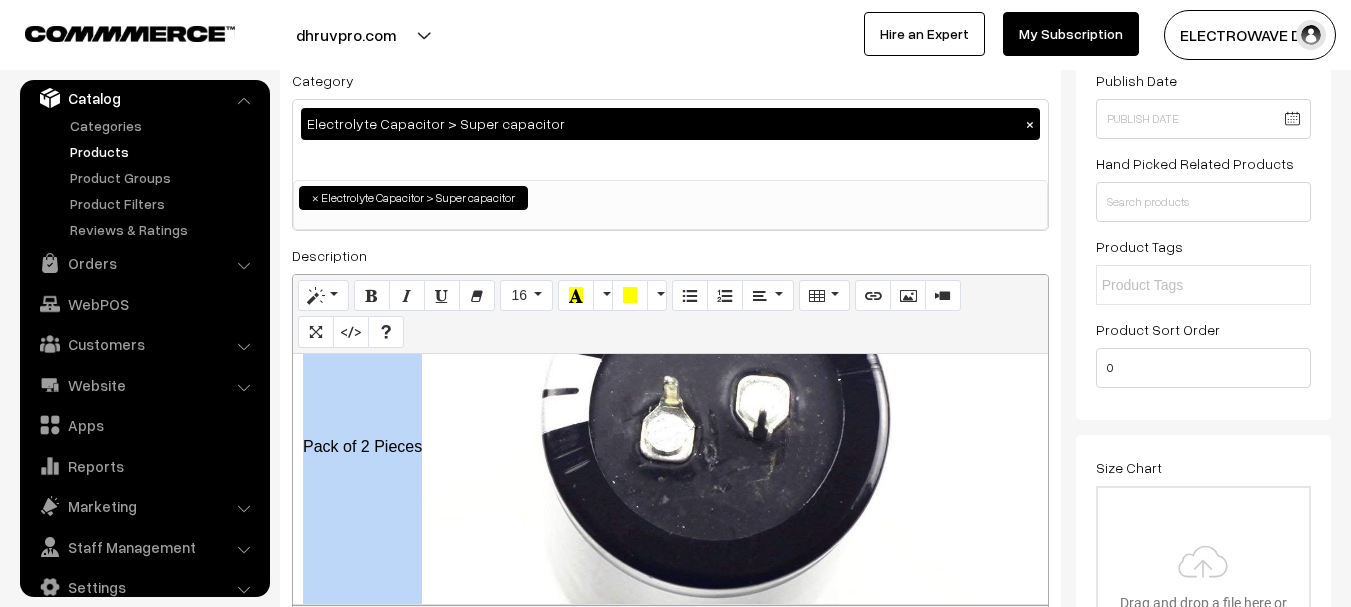 drag, startPoint x: 351, startPoint y: 418, endPoint x: 429, endPoint y: 414, distance: 78.10249 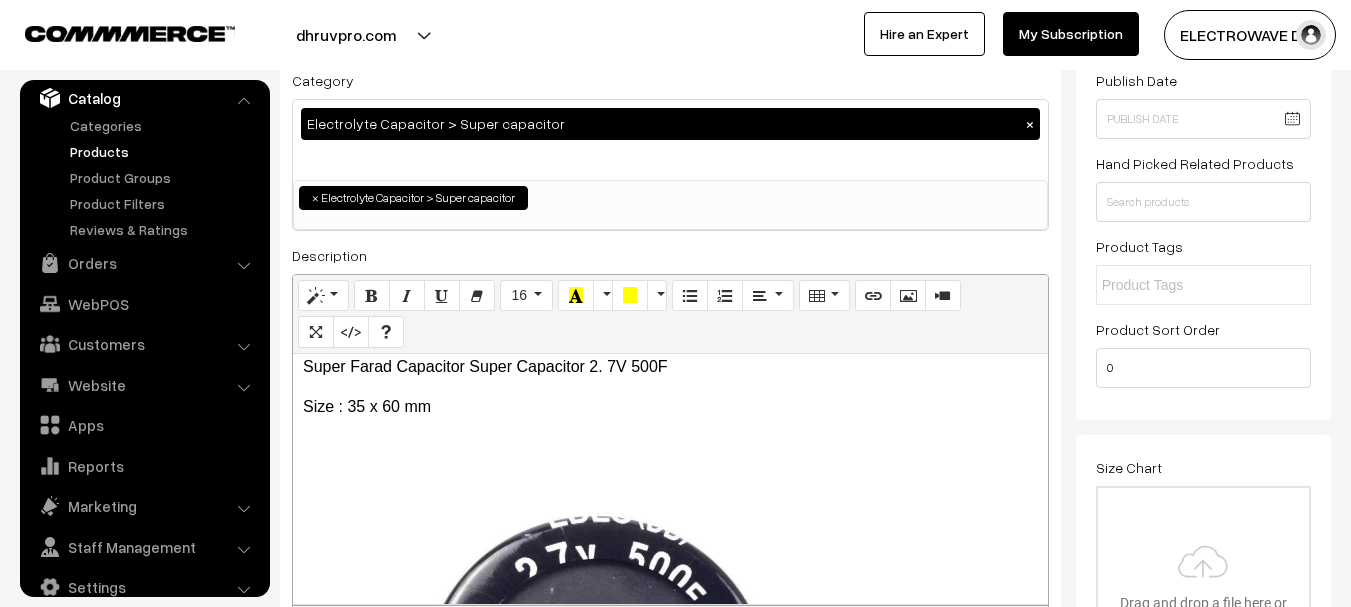 scroll, scrollTop: 0, scrollLeft: 0, axis: both 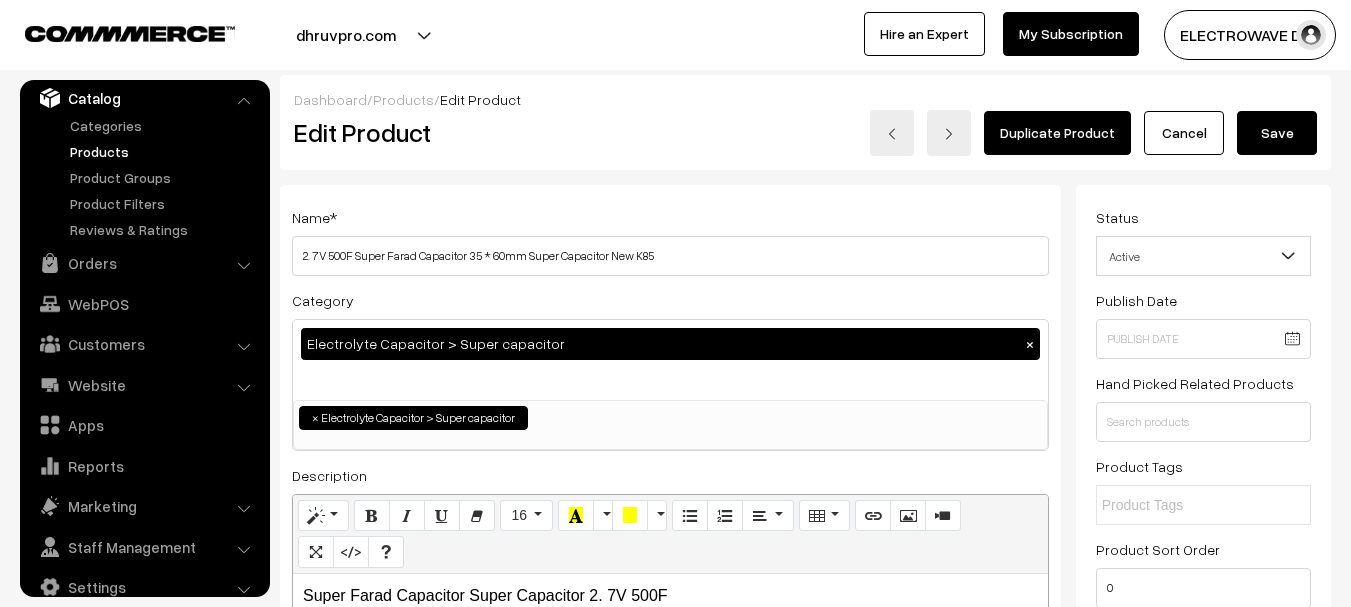 click on "Save" at bounding box center [1277, 133] 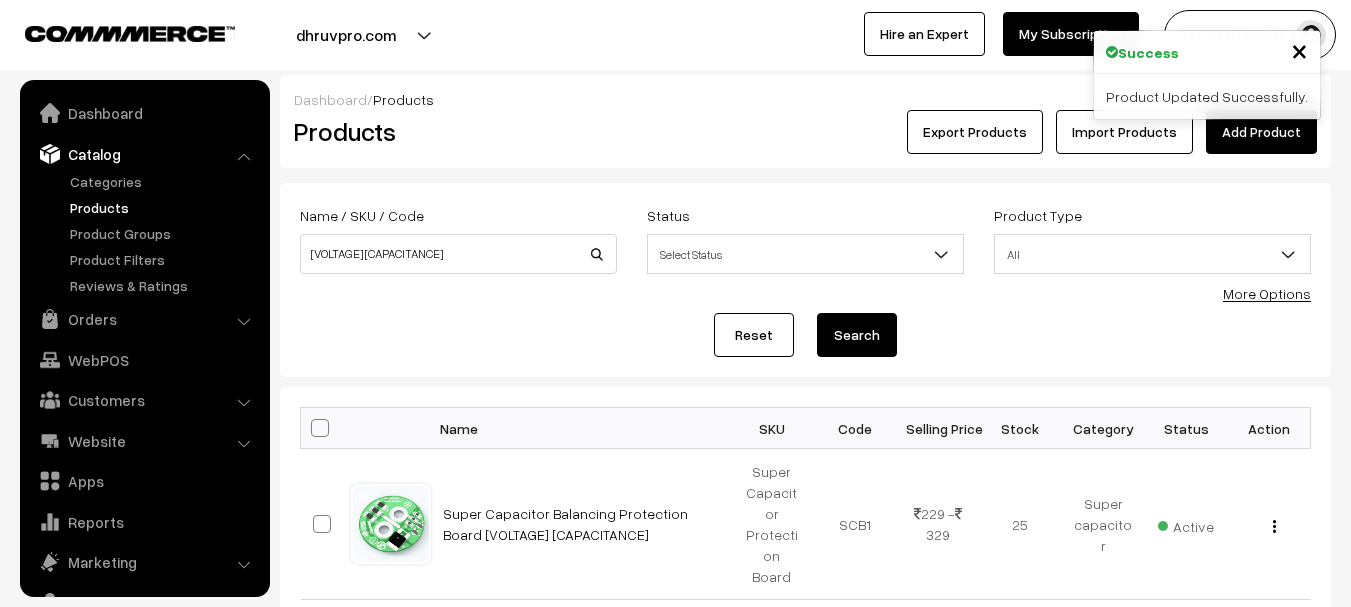 scroll, scrollTop: 0, scrollLeft: 0, axis: both 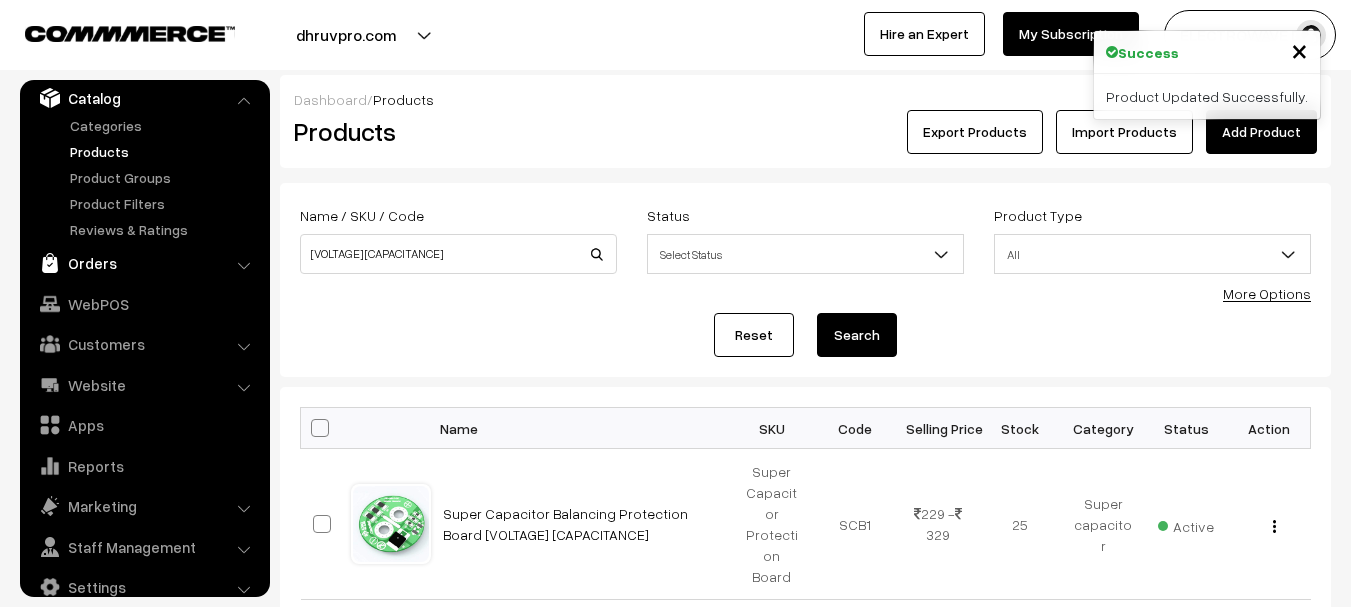 click on "Orders" at bounding box center (144, 263) 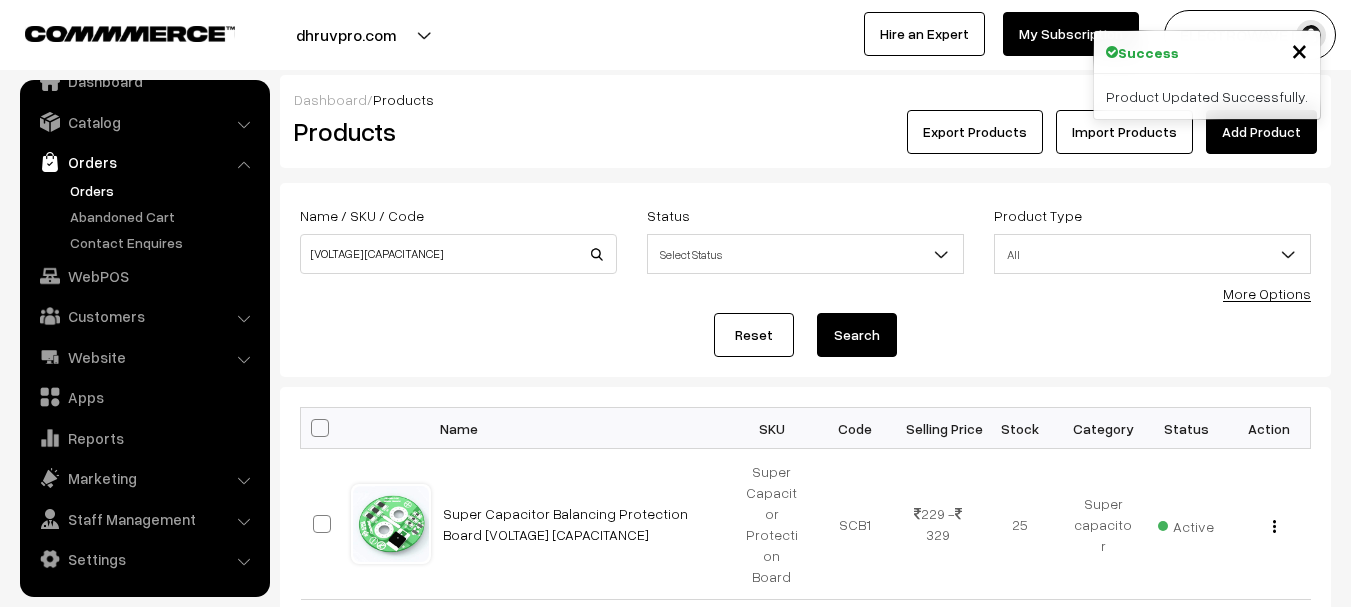 click on "Orders" at bounding box center (164, 190) 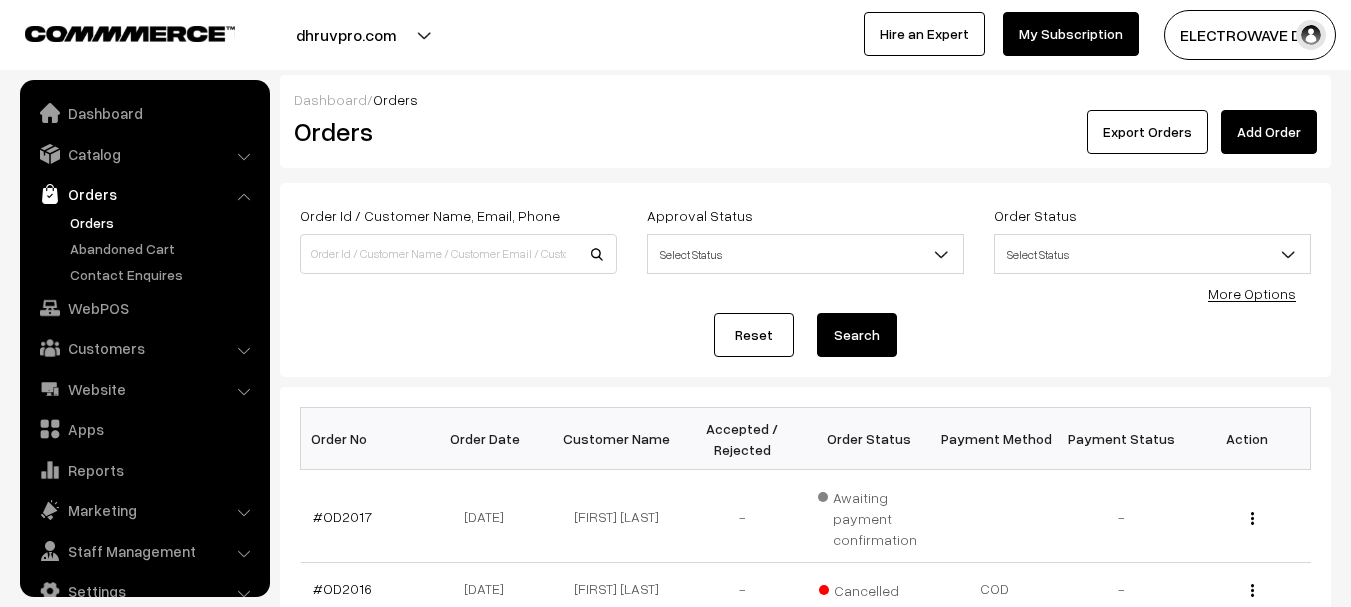 scroll, scrollTop: 0, scrollLeft: 0, axis: both 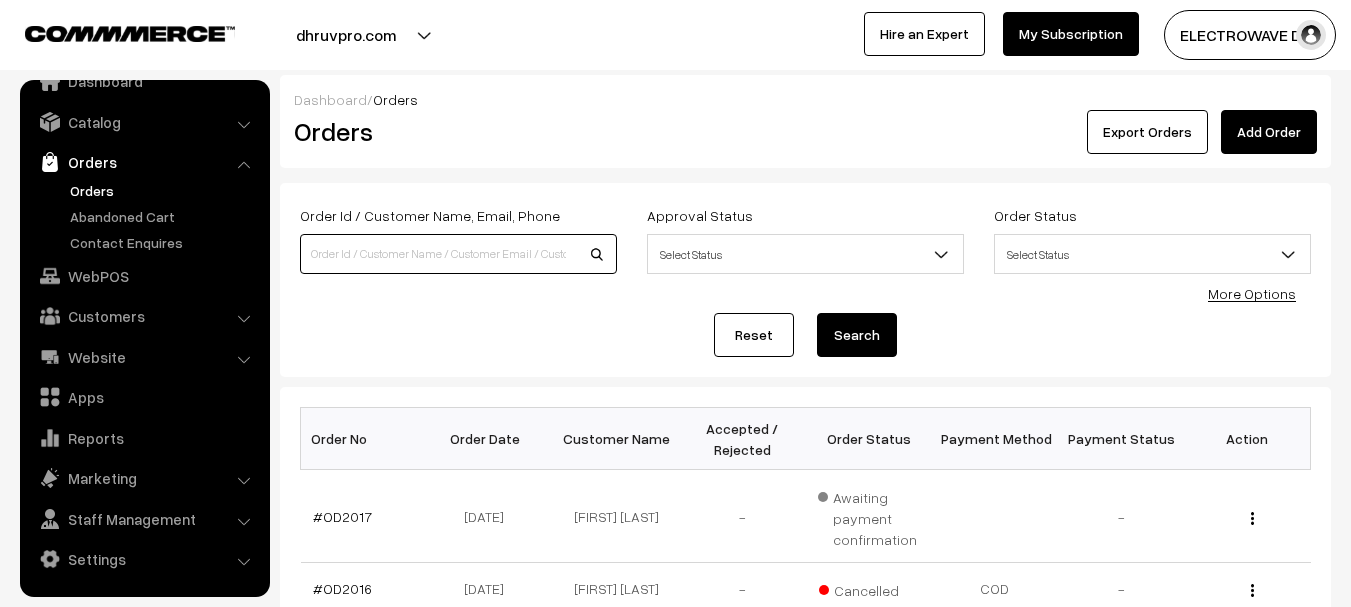 click at bounding box center (458, 254) 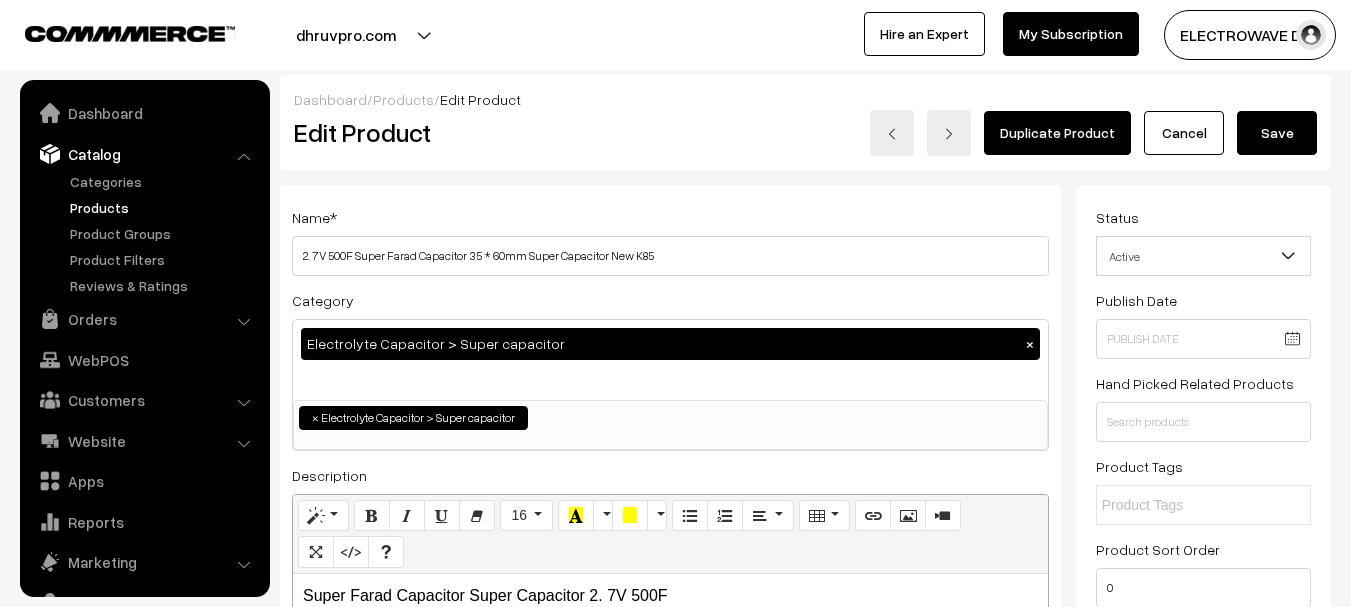 scroll, scrollTop: 1162, scrollLeft: 0, axis: vertical 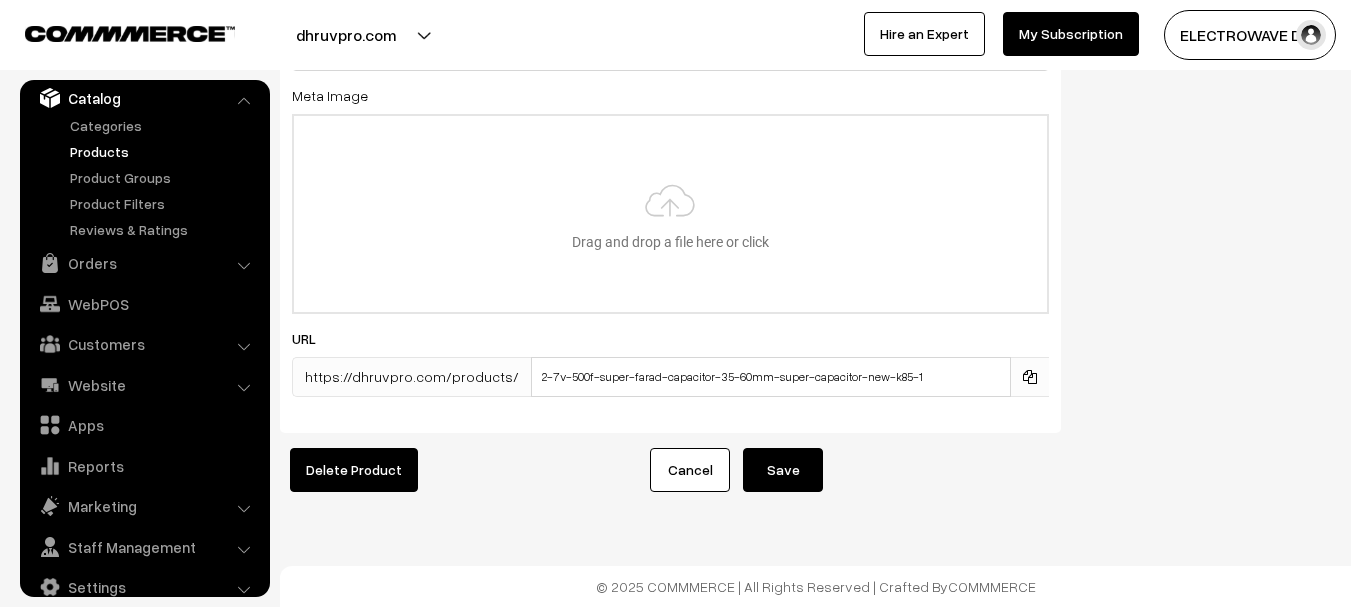 type on "25" 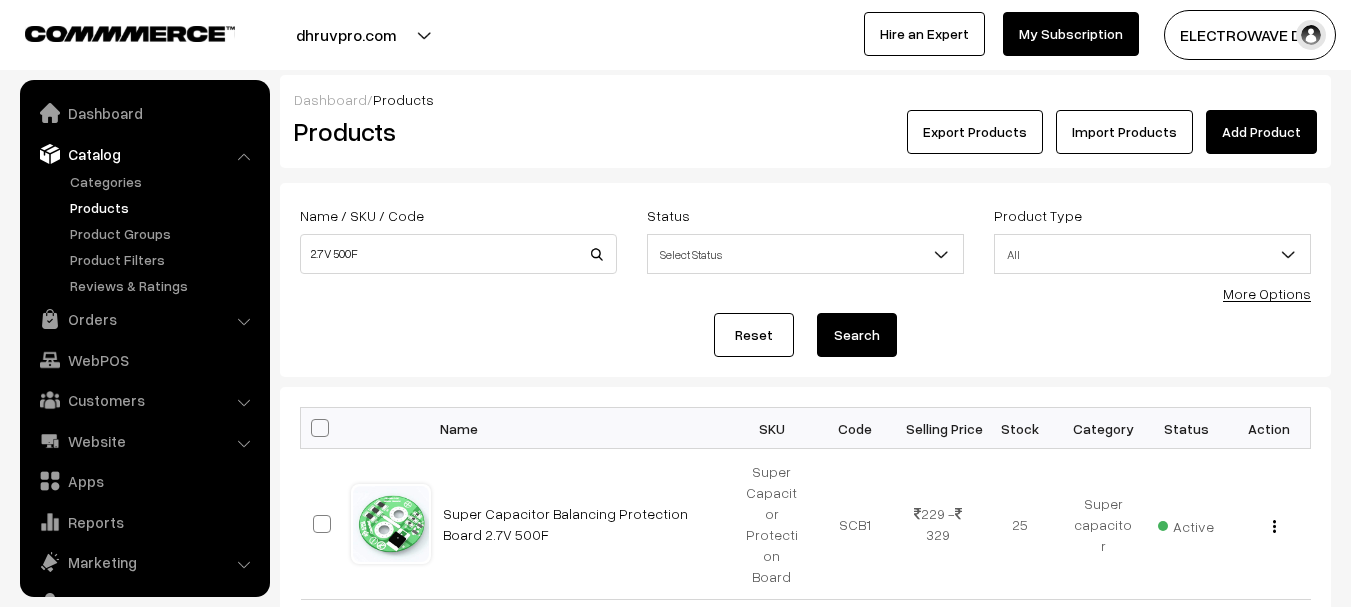 scroll, scrollTop: 0, scrollLeft: 0, axis: both 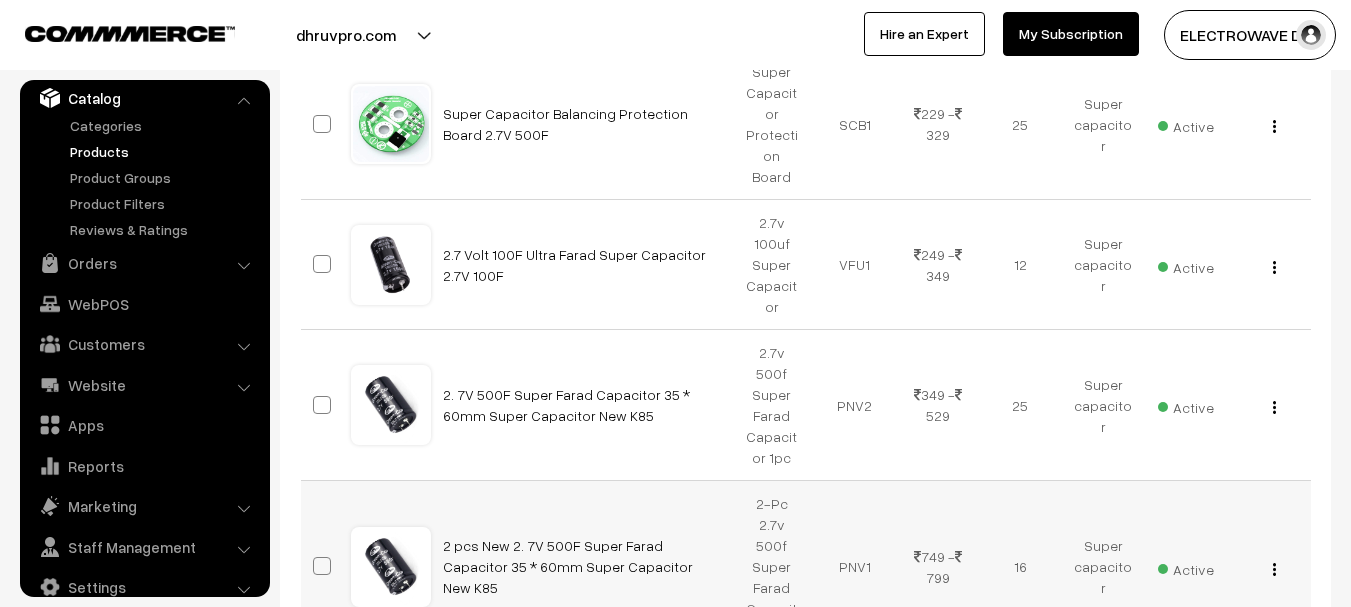 click at bounding box center (1274, 569) 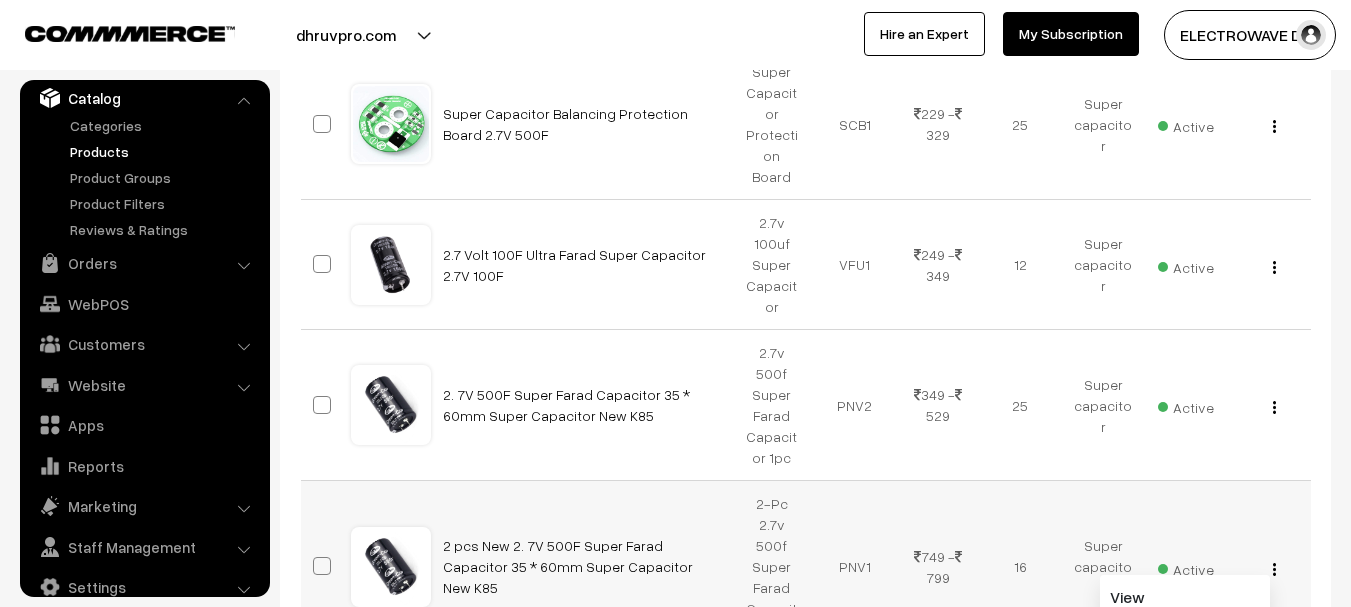 click on "Edit" at bounding box center (1185, 641) 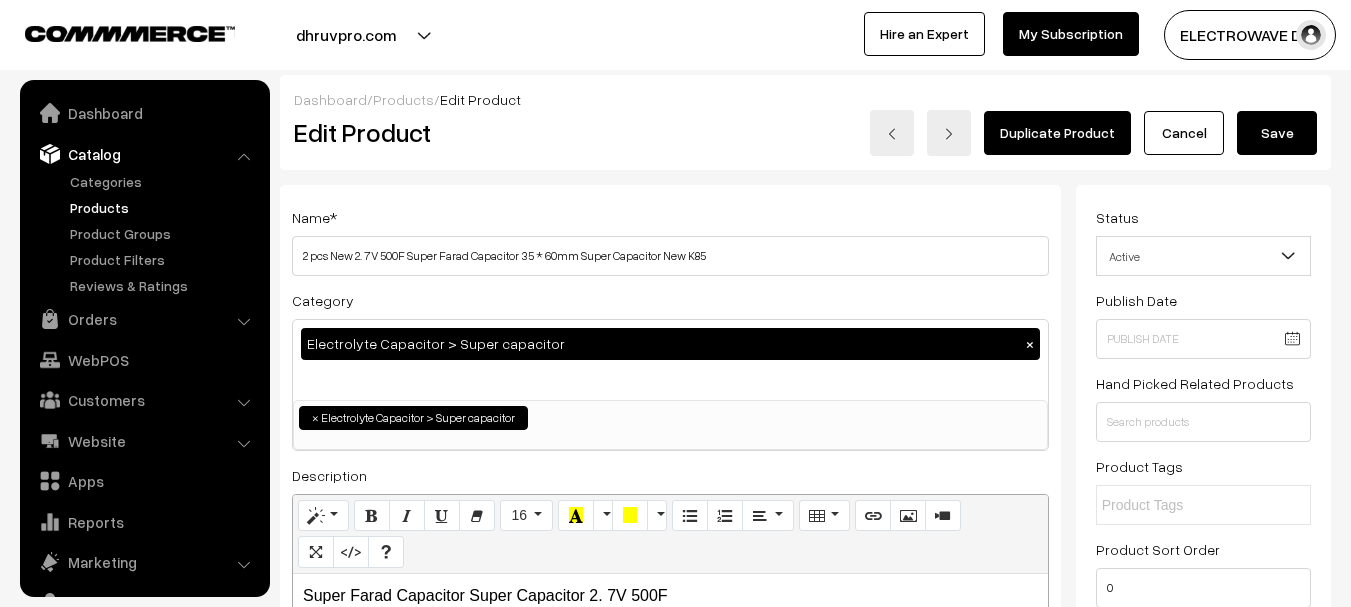 scroll, scrollTop: 2998, scrollLeft: 0, axis: vertical 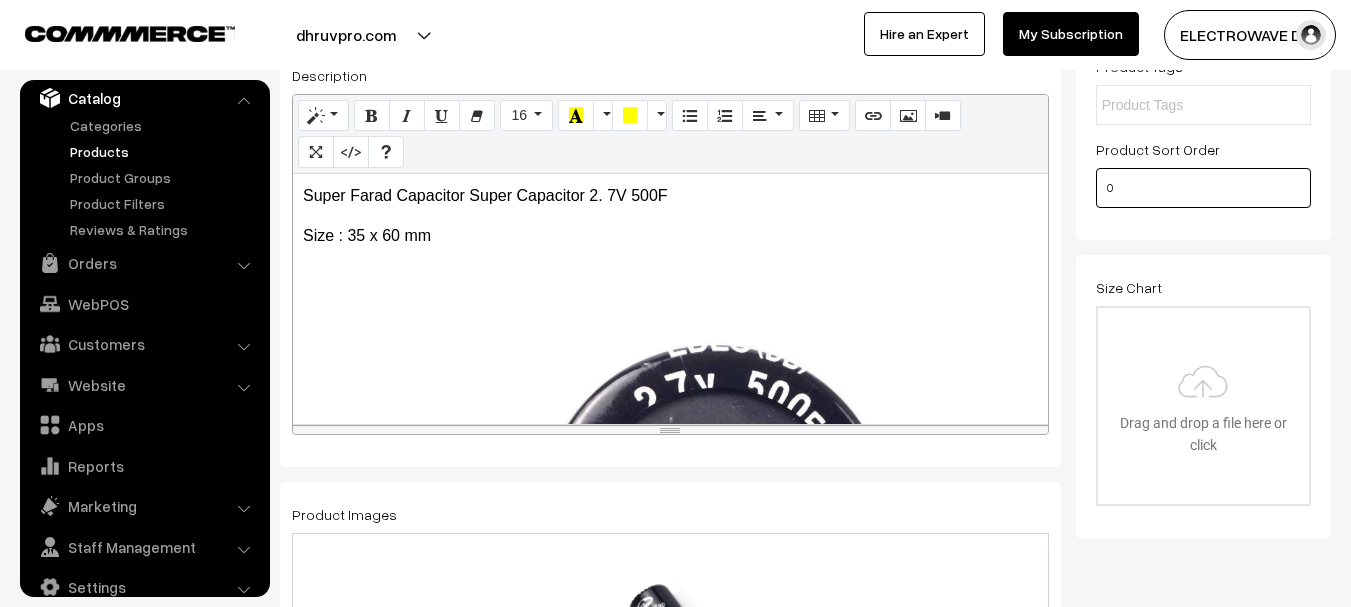 drag, startPoint x: 1148, startPoint y: 191, endPoint x: 1092, endPoint y: 191, distance: 56 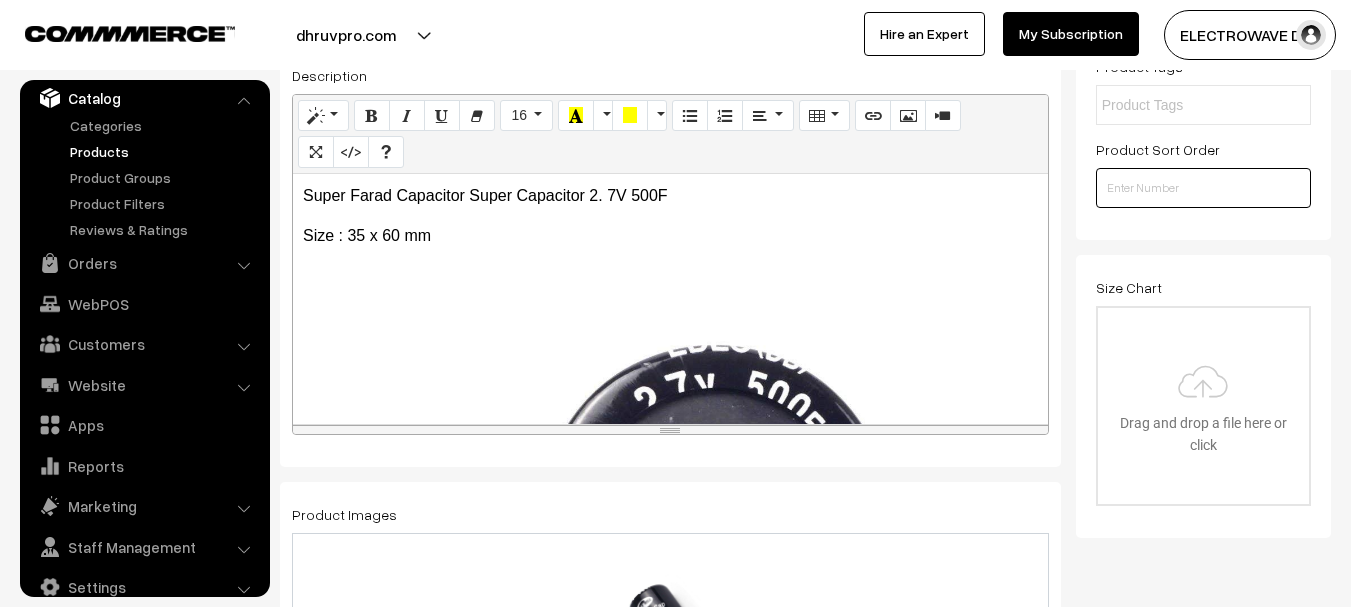 type 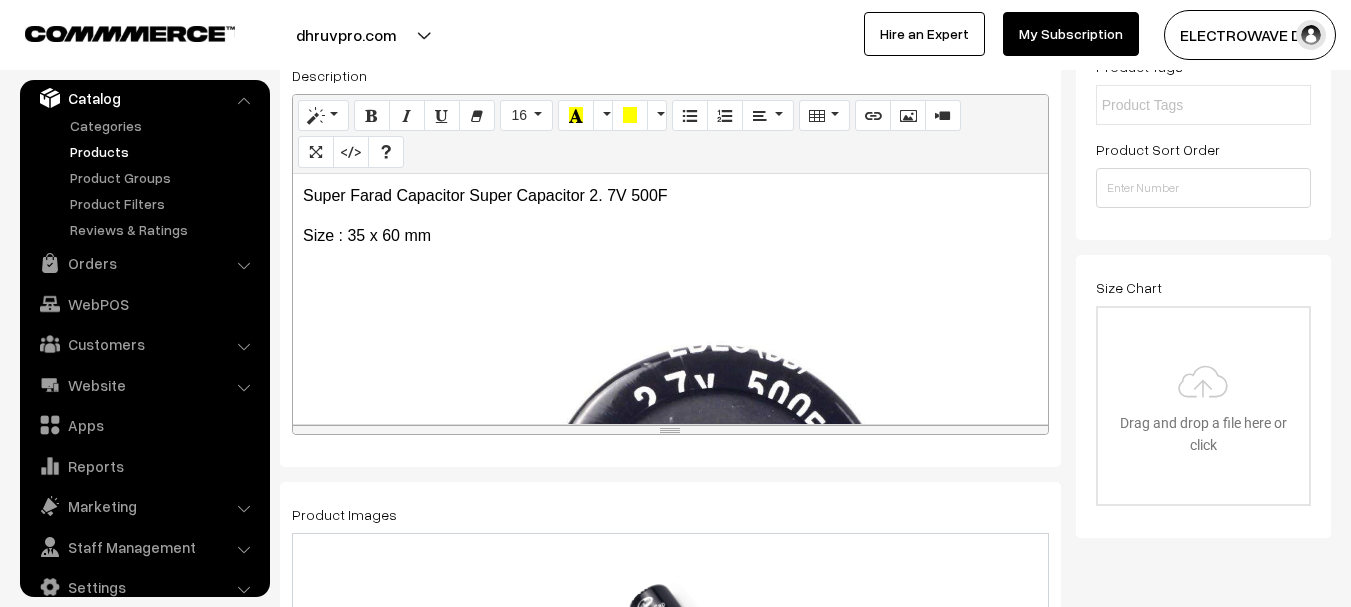 click on "Status
Active
Inactive
Active
Publish Date
Product Type
-- Select --
-- Select --
Filter Color
Hand Picked Related Products
Remove" at bounding box center (1211, 1430) 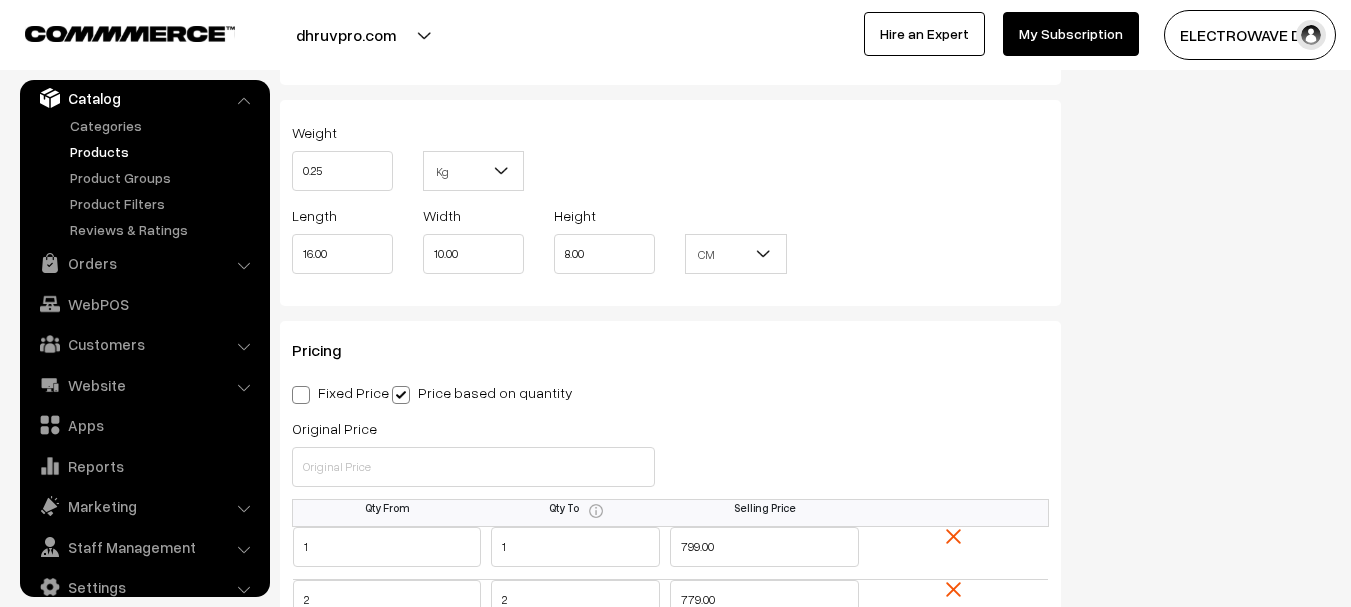 scroll, scrollTop: 1500, scrollLeft: 0, axis: vertical 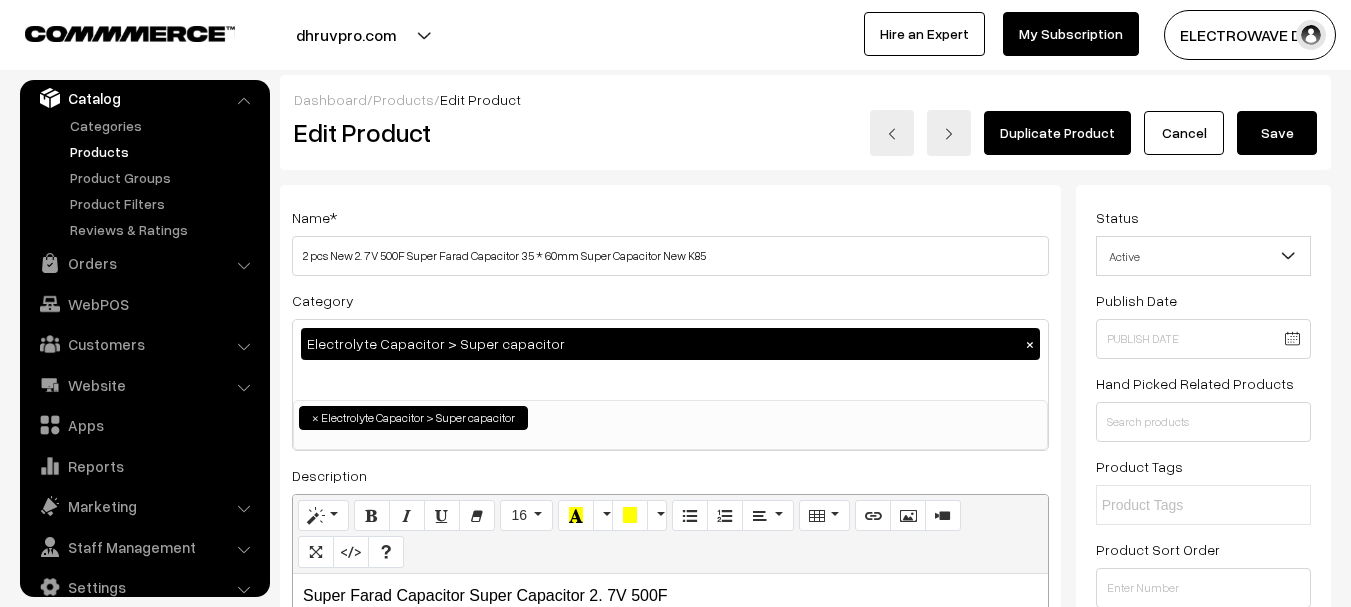 click on "Save" at bounding box center [1277, 133] 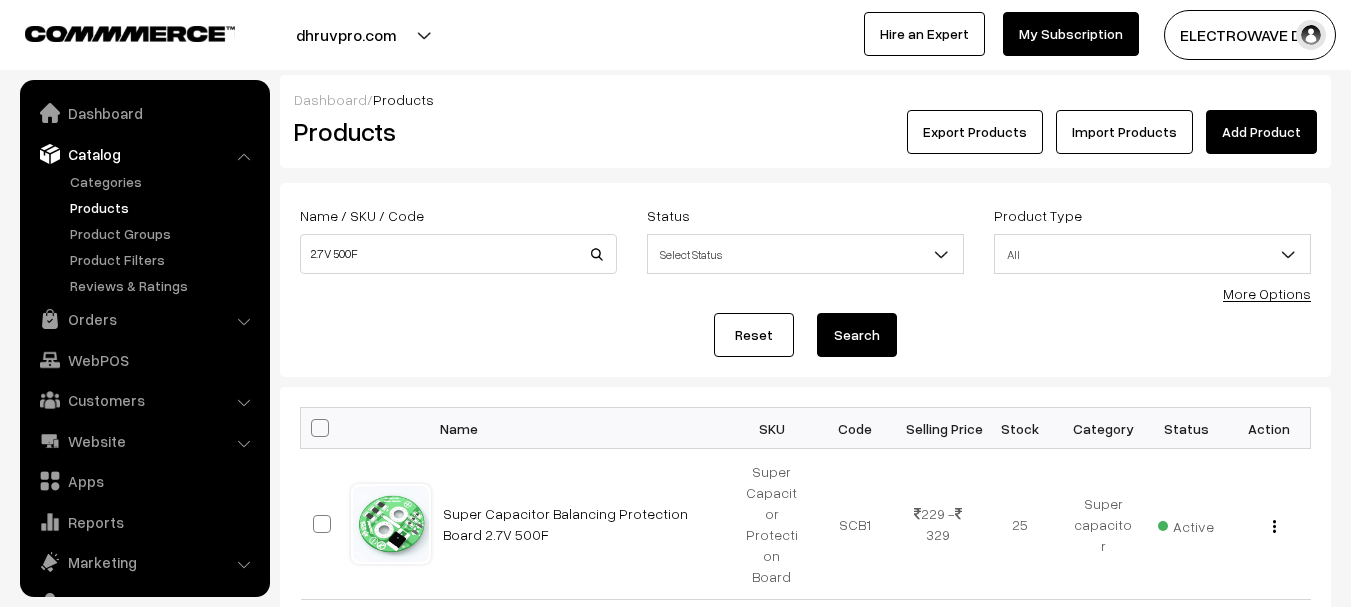 scroll, scrollTop: 0, scrollLeft: 0, axis: both 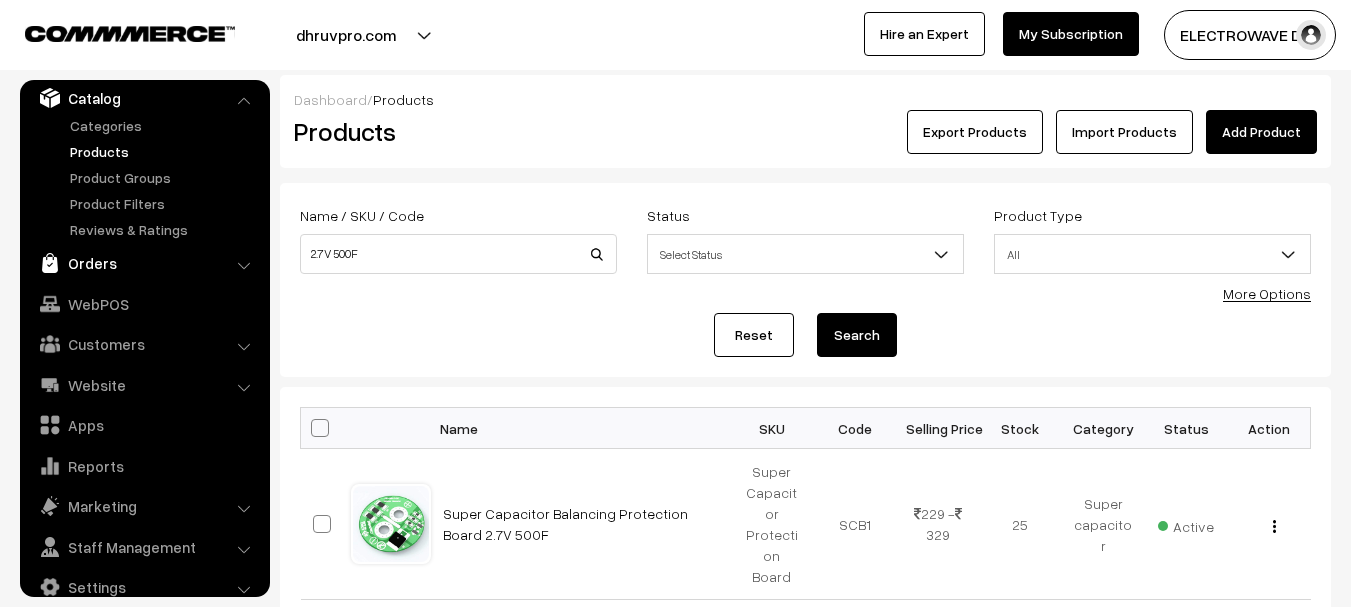 click on "Orders" at bounding box center [144, 263] 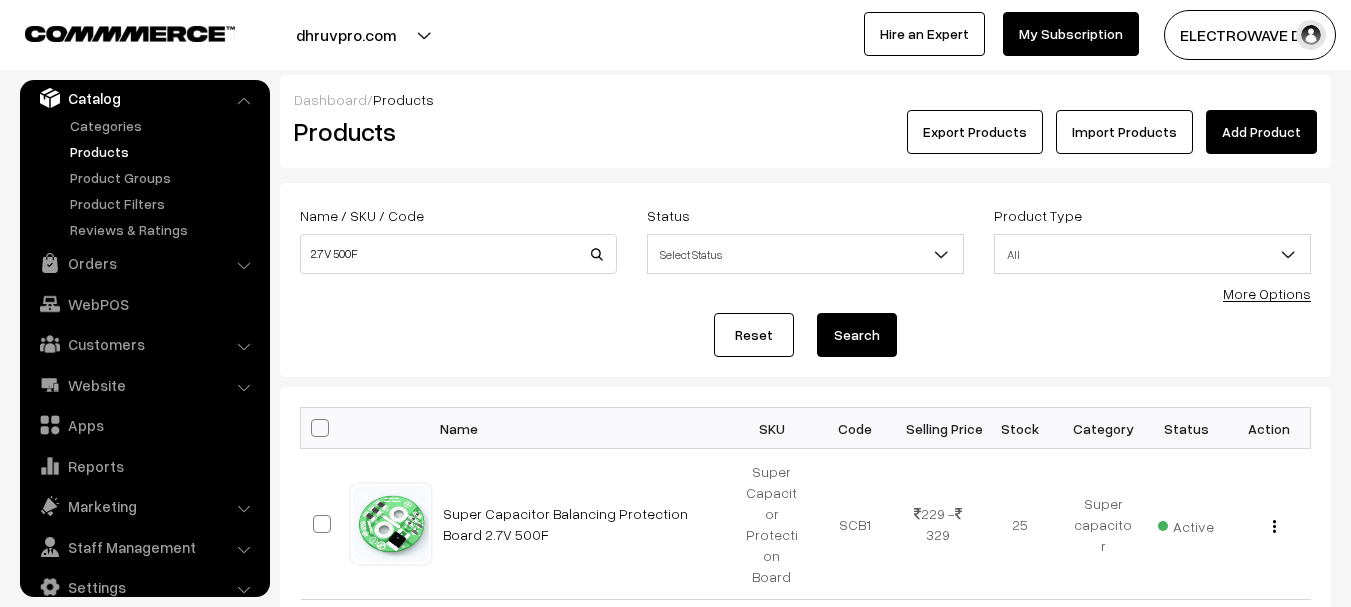 scroll, scrollTop: 32, scrollLeft: 0, axis: vertical 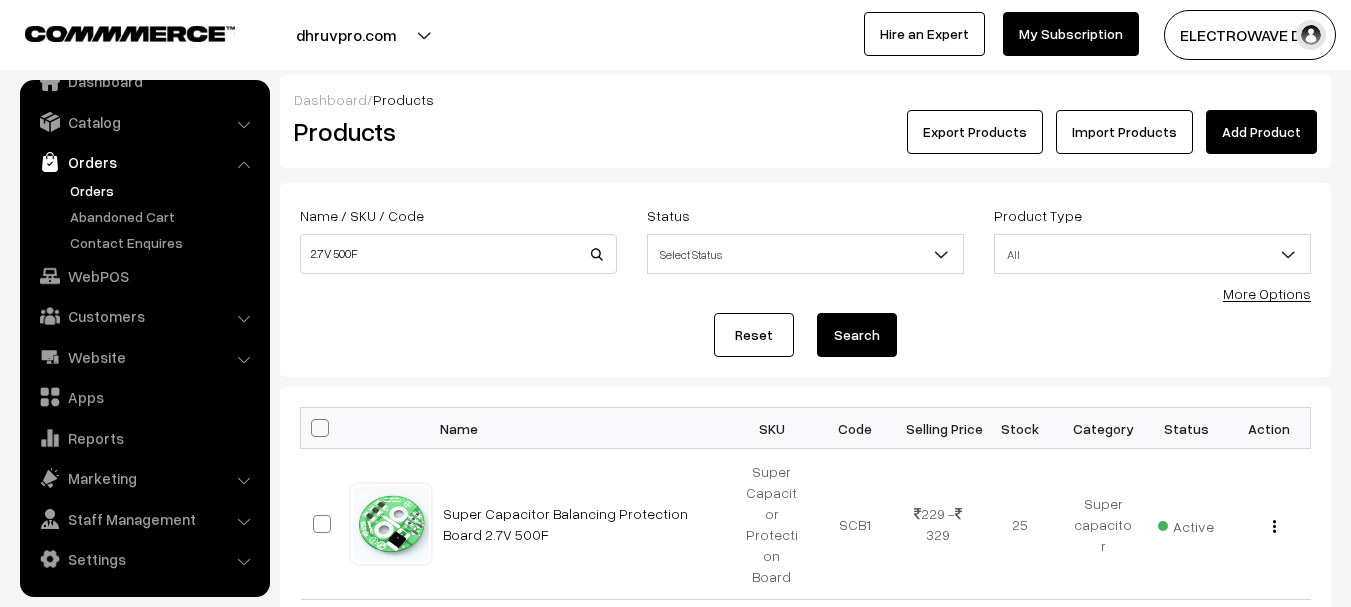 click on "Orders" at bounding box center [164, 190] 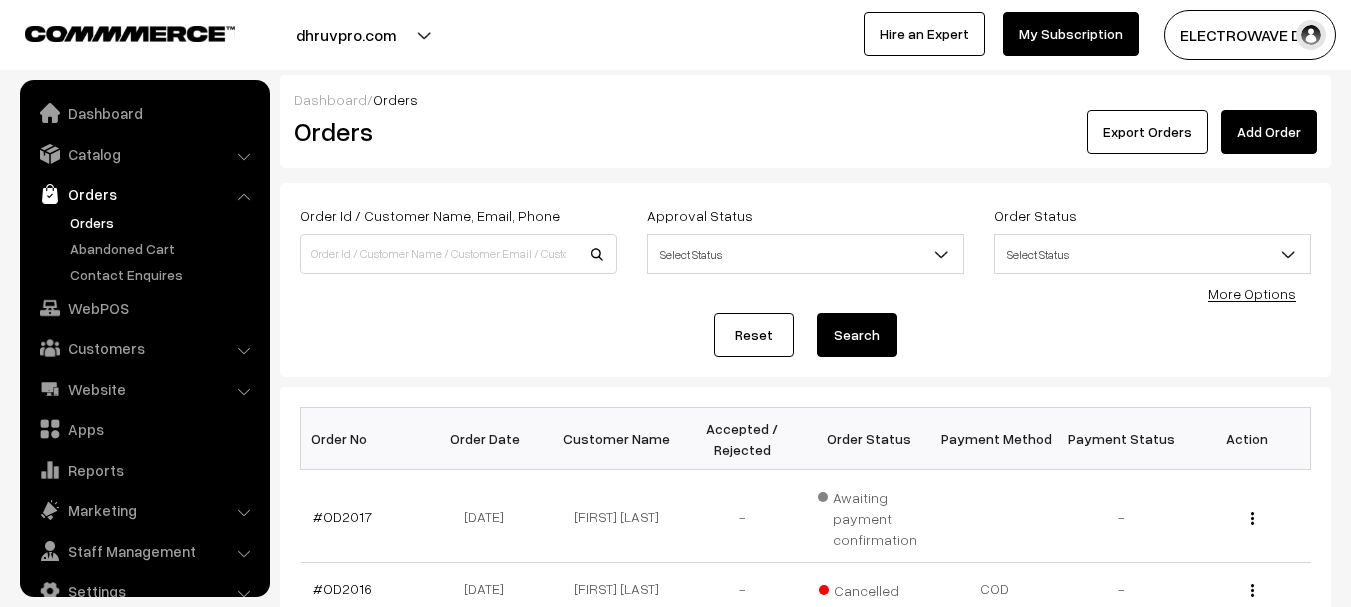 scroll, scrollTop: 200, scrollLeft: 0, axis: vertical 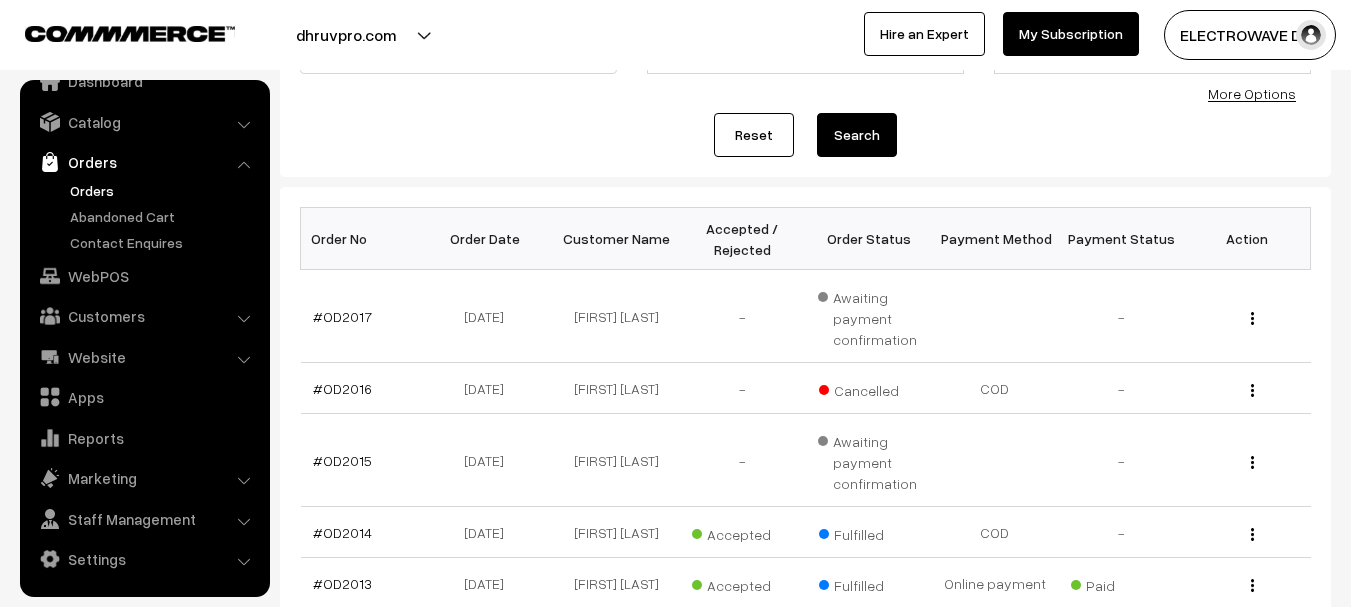 click on "Orders" at bounding box center (164, 190) 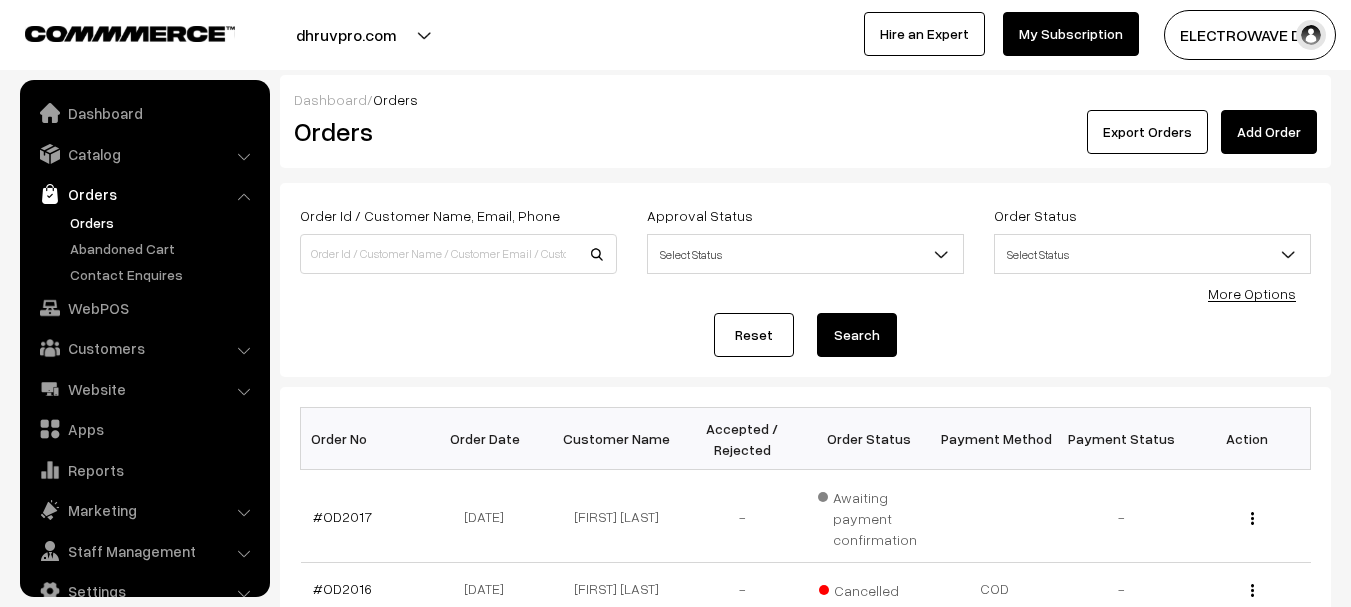 scroll, scrollTop: 424, scrollLeft: 0, axis: vertical 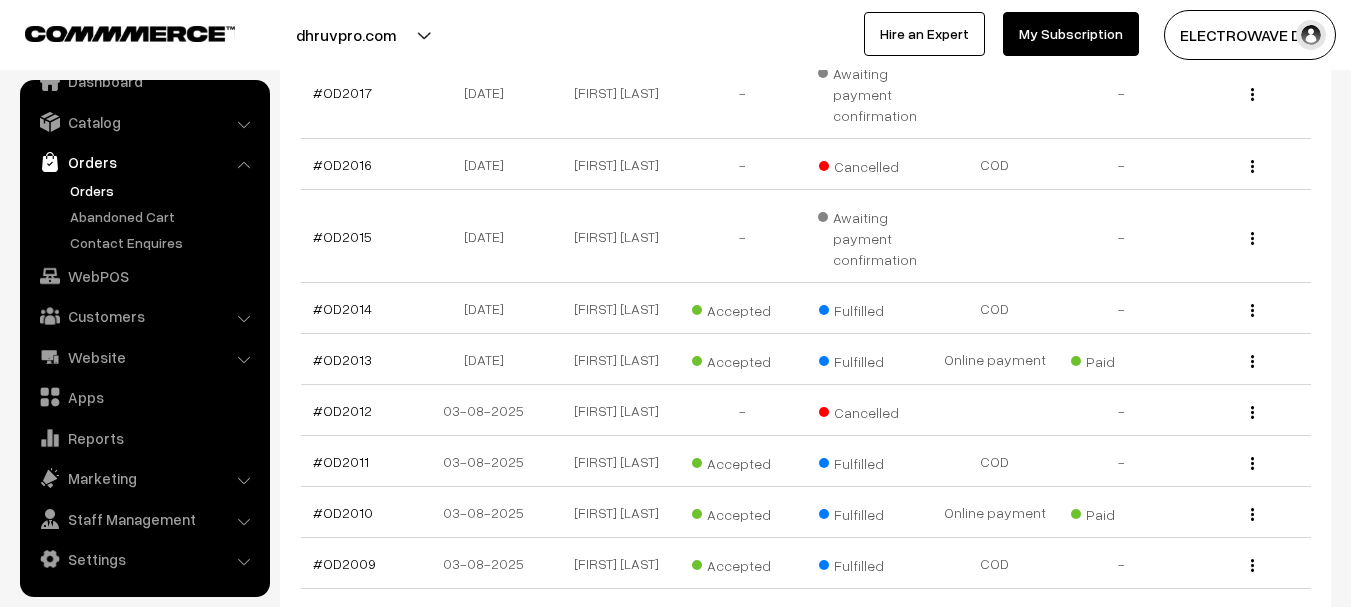 click on "Orders" at bounding box center (164, 190) 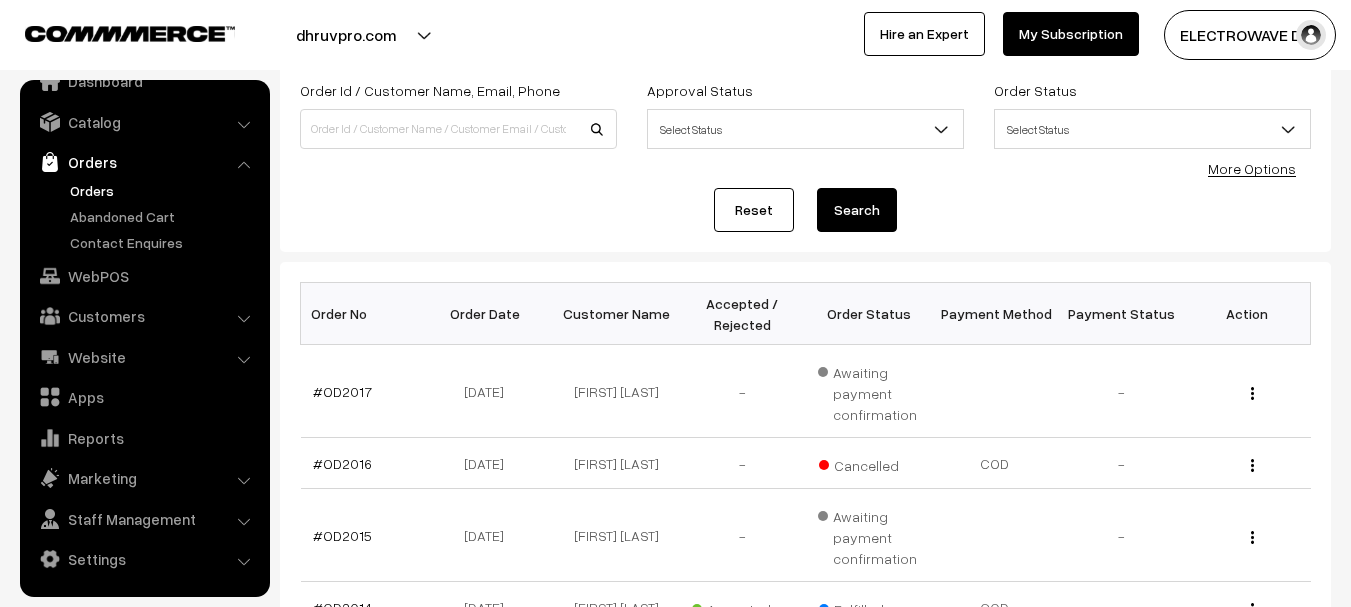 scroll, scrollTop: 124, scrollLeft: 0, axis: vertical 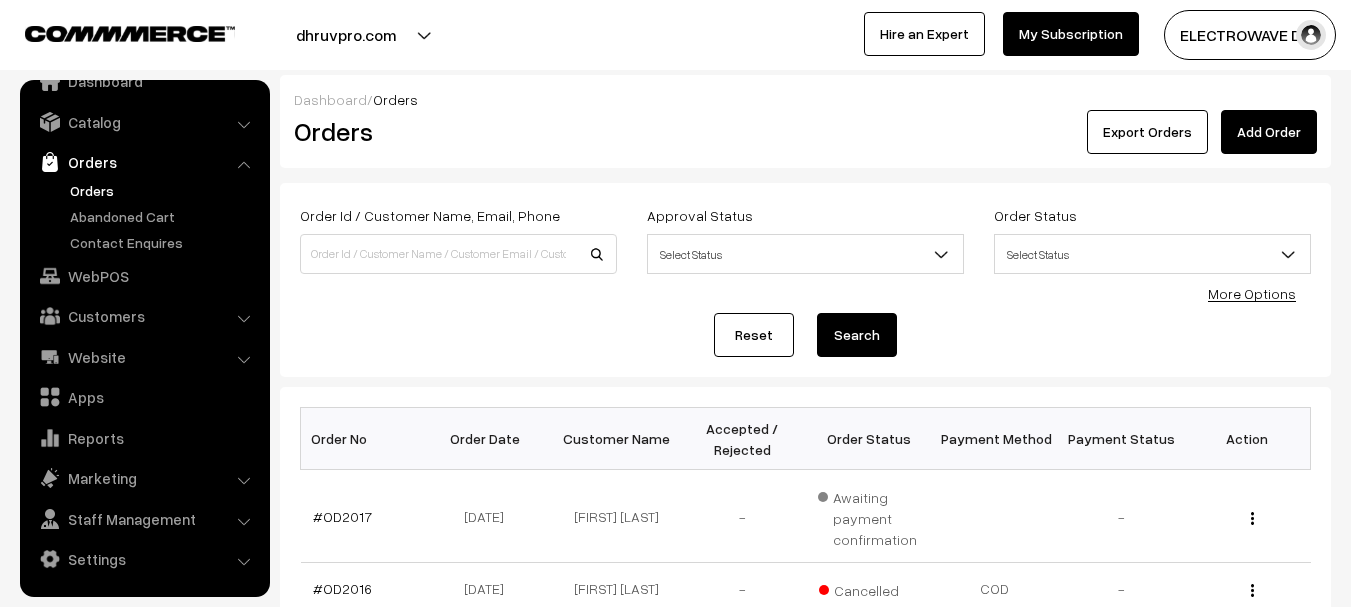 click on "Orders" at bounding box center [164, 190] 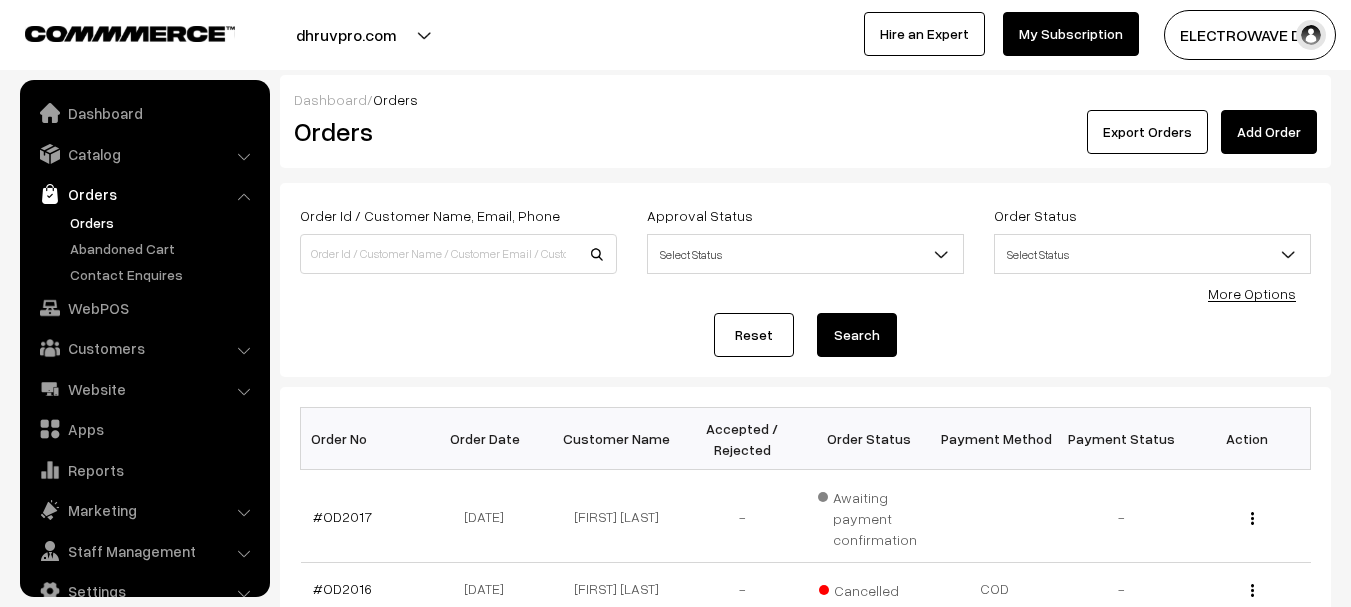 scroll, scrollTop: 0, scrollLeft: 0, axis: both 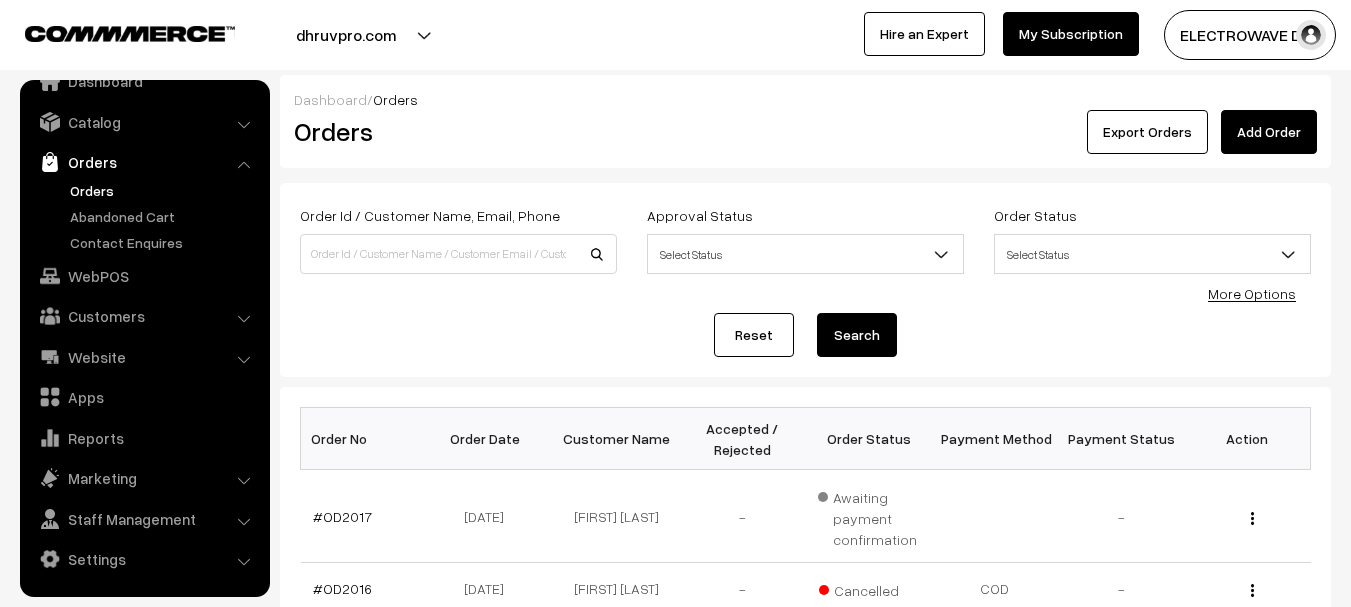 click on "Orders" at bounding box center (164, 190) 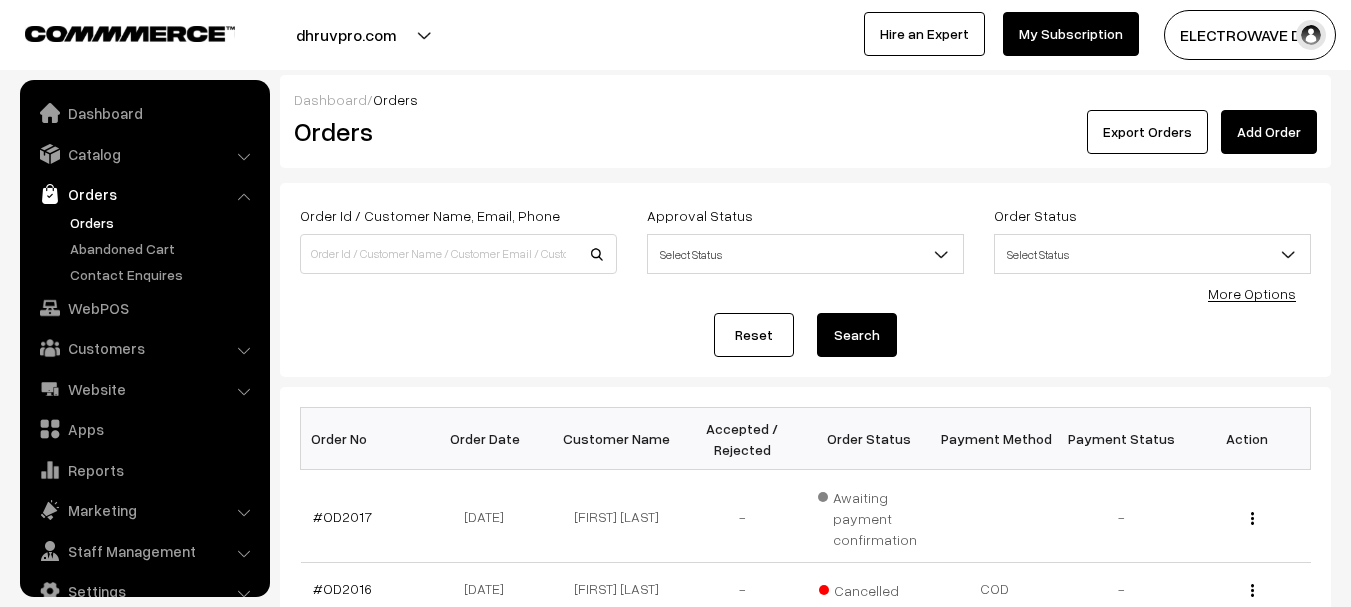scroll, scrollTop: 0, scrollLeft: 0, axis: both 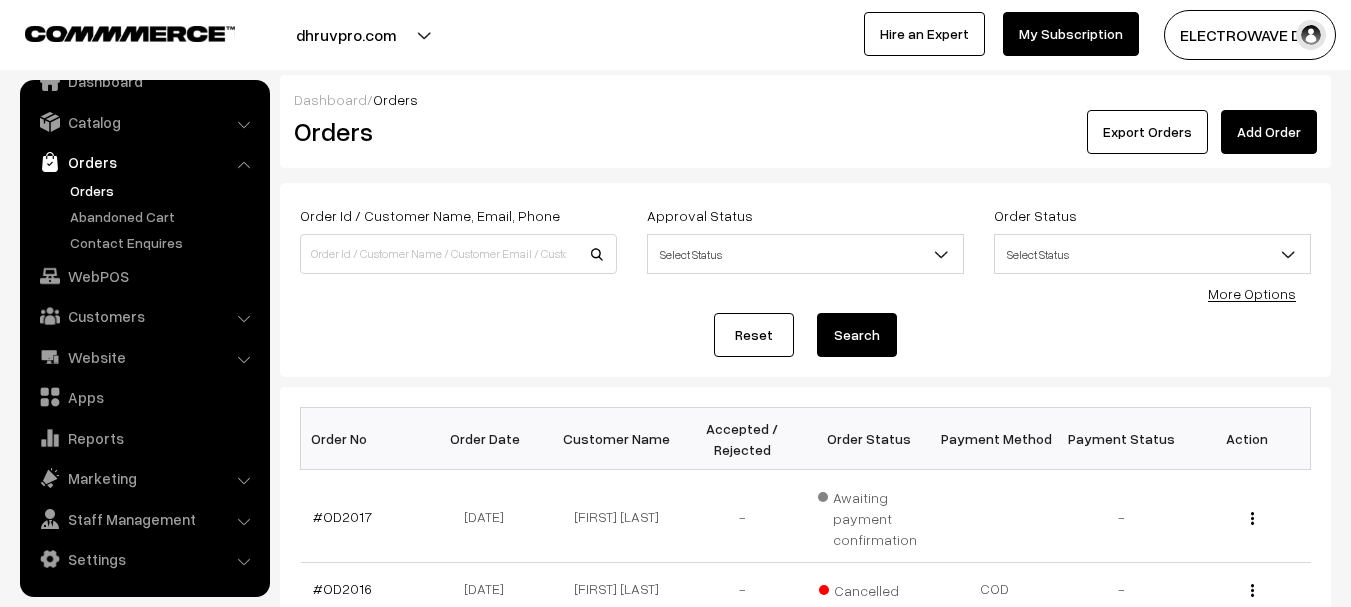 click on "Orders" at bounding box center [164, 190] 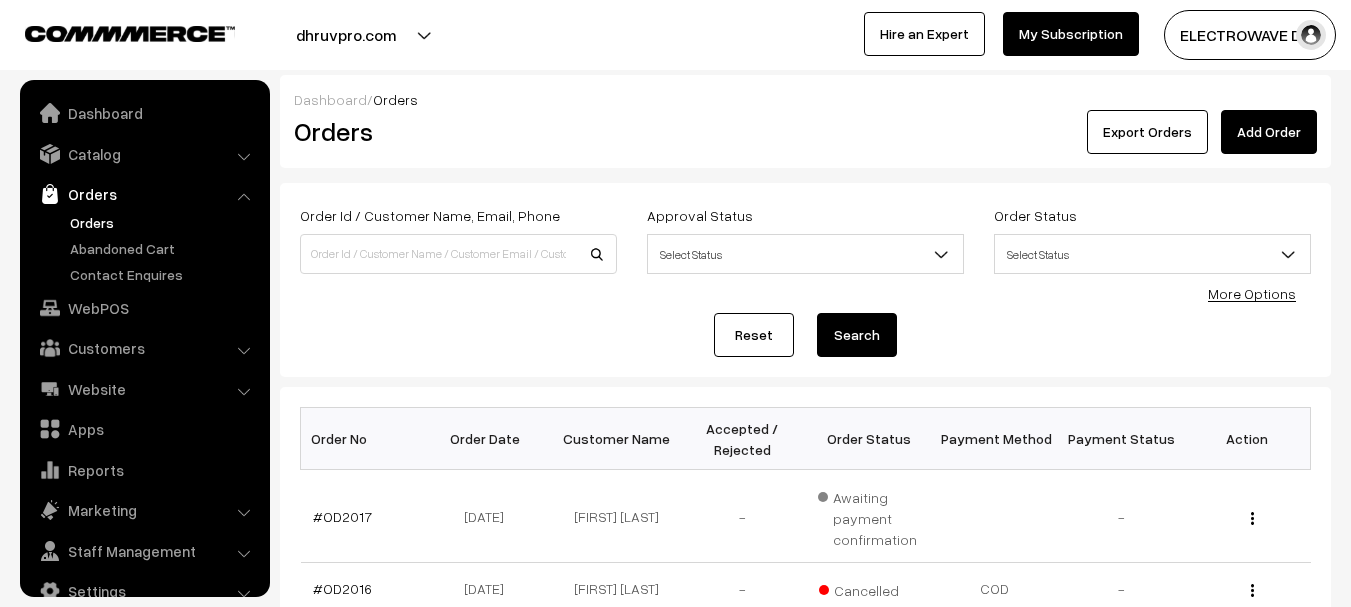 scroll, scrollTop: 0, scrollLeft: 0, axis: both 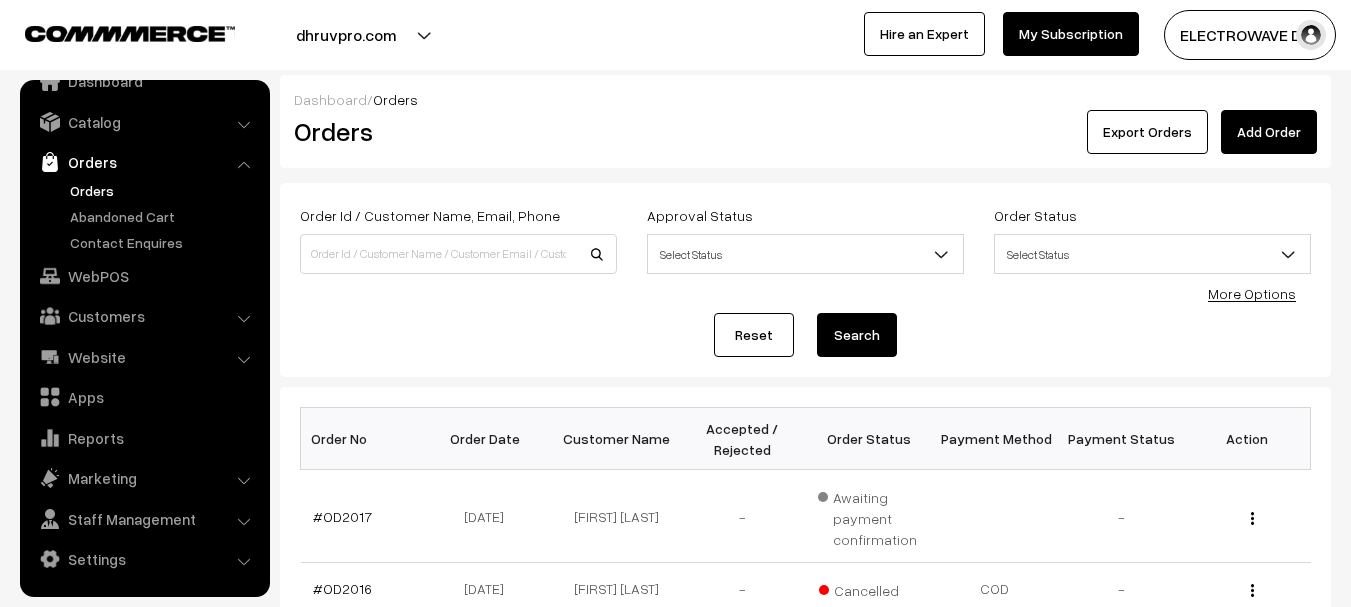 click on "Orders" at bounding box center [145, 216] 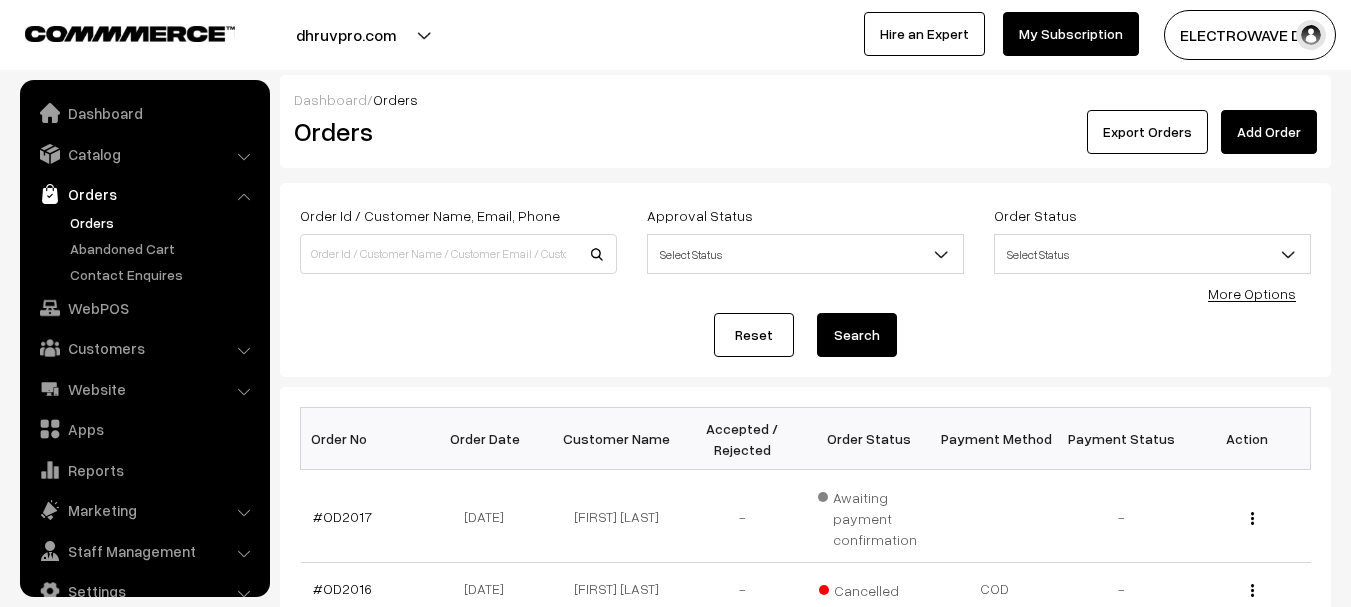 scroll, scrollTop: 0, scrollLeft: 0, axis: both 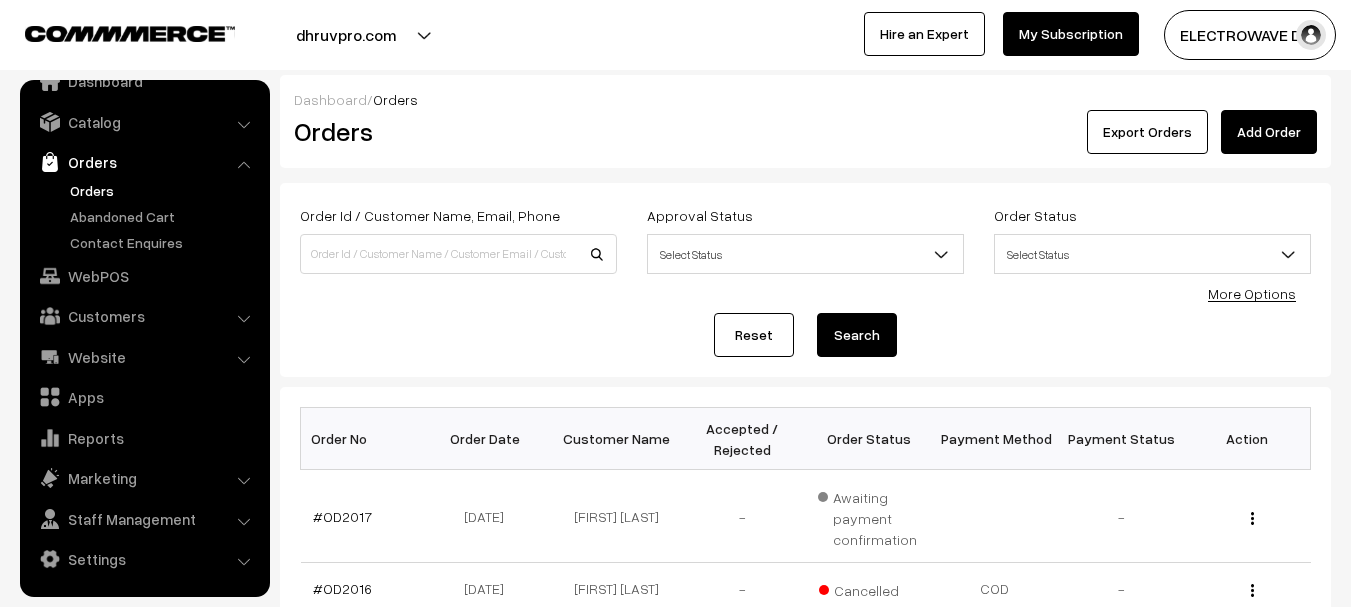 click on "Orders" at bounding box center [164, 190] 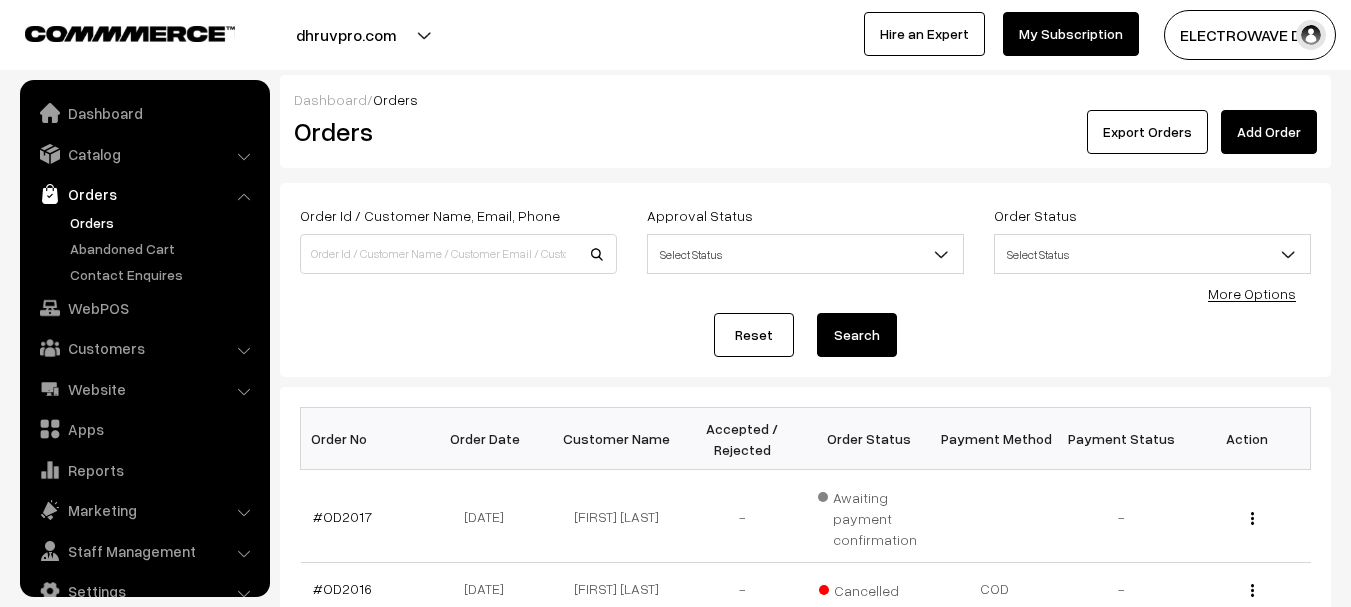 scroll, scrollTop: 0, scrollLeft: 0, axis: both 